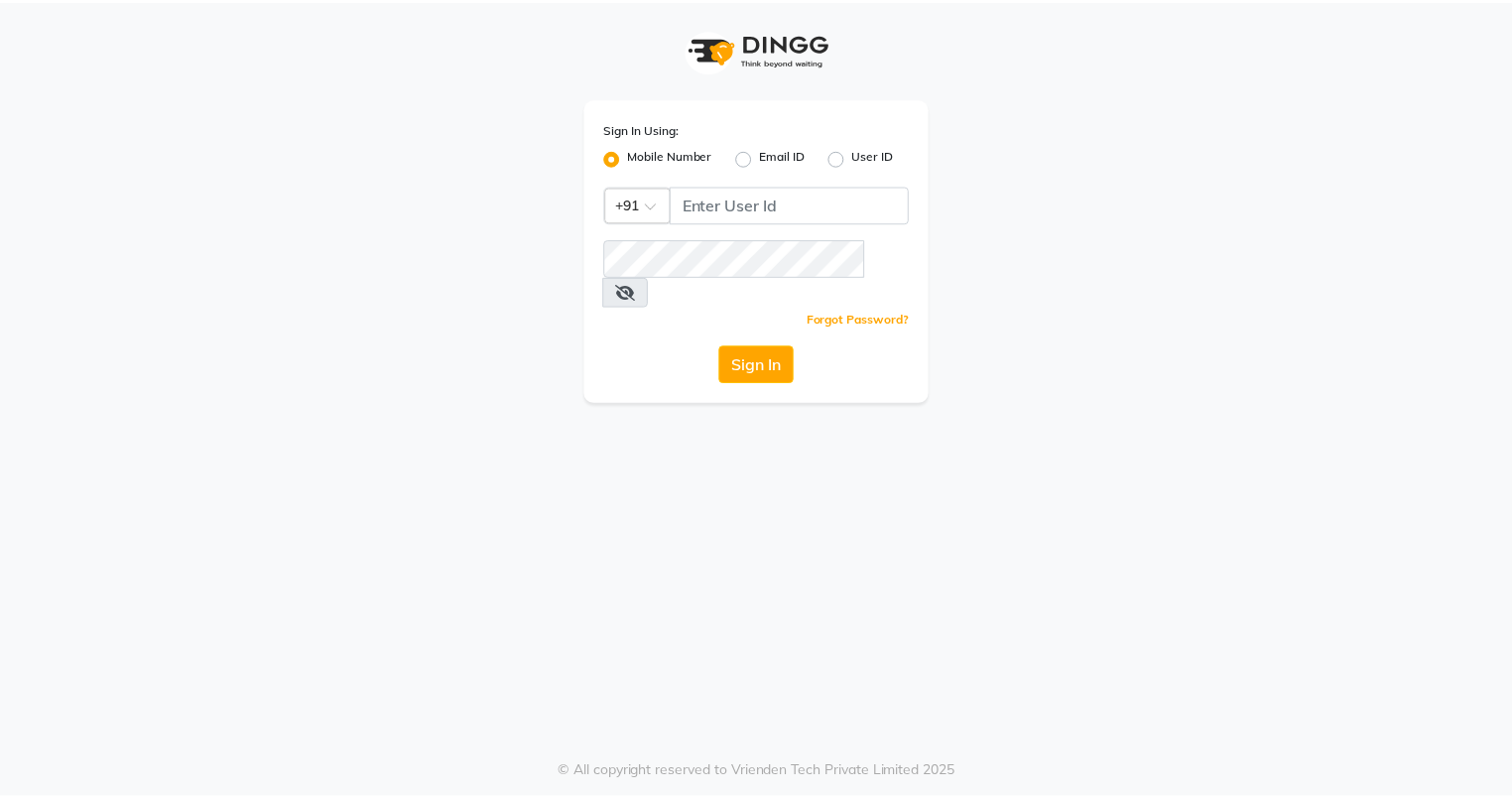 scroll, scrollTop: 0, scrollLeft: 0, axis: both 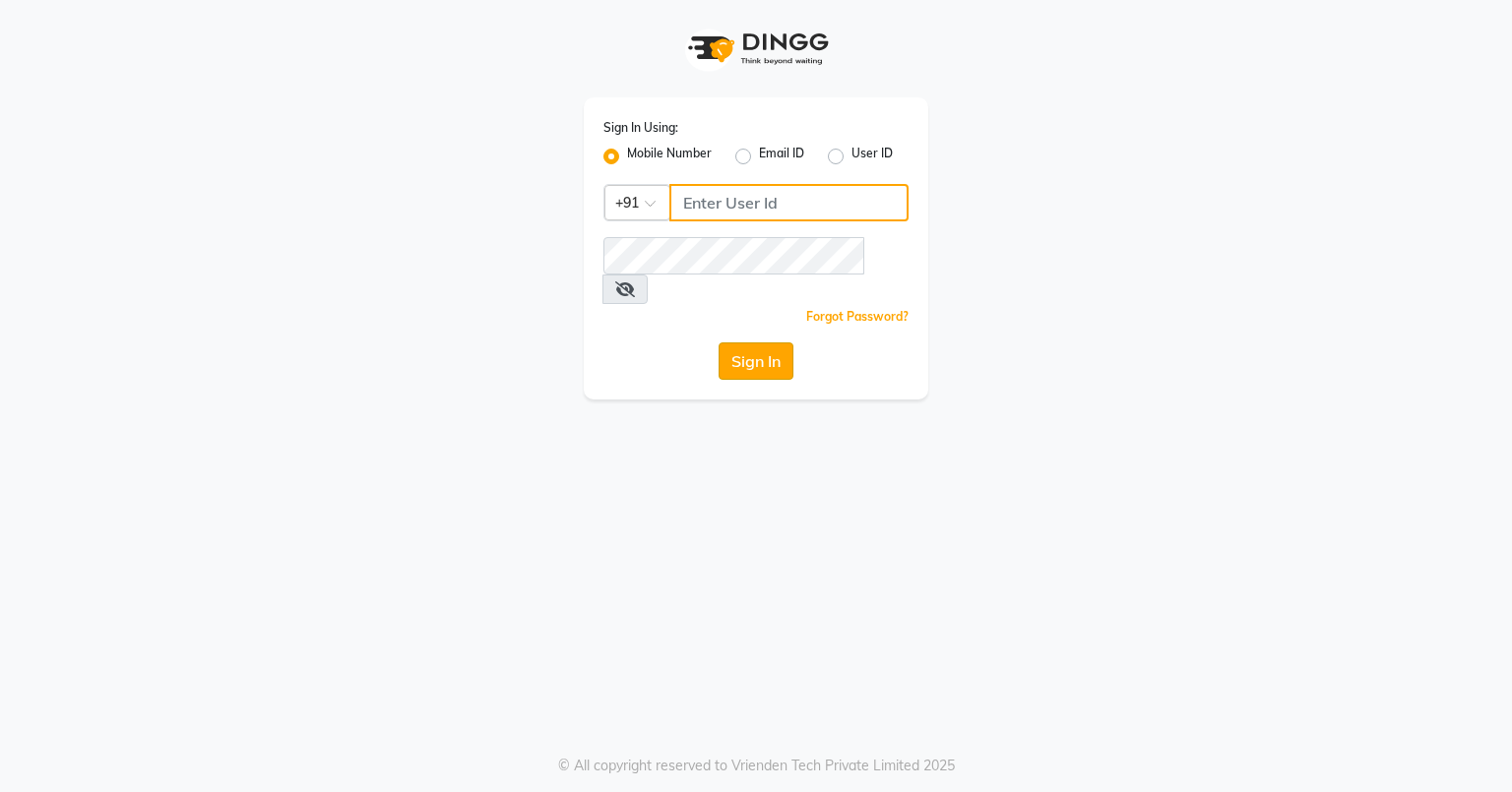 type on "[PHONE]" 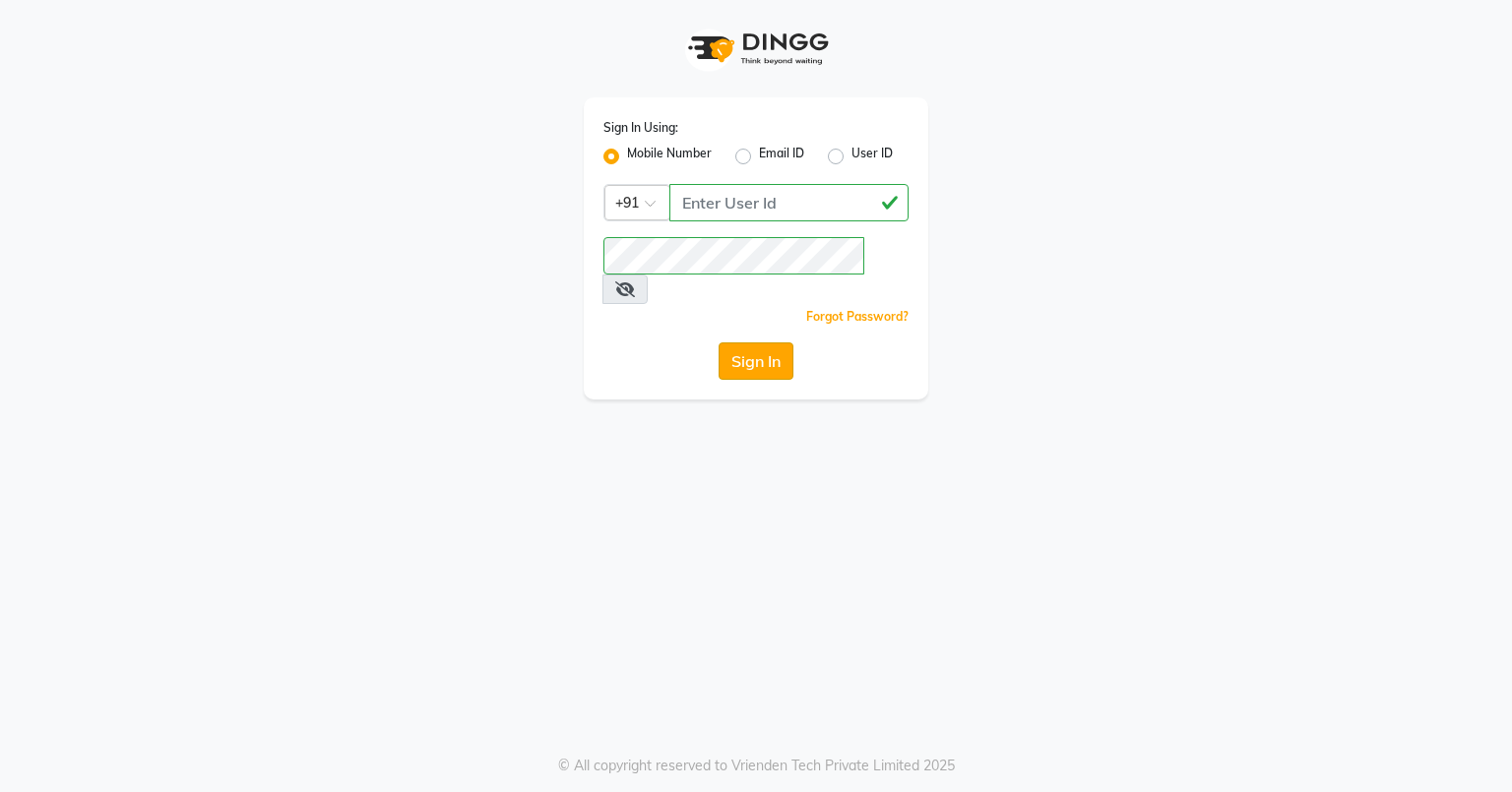 click on "Sign In" 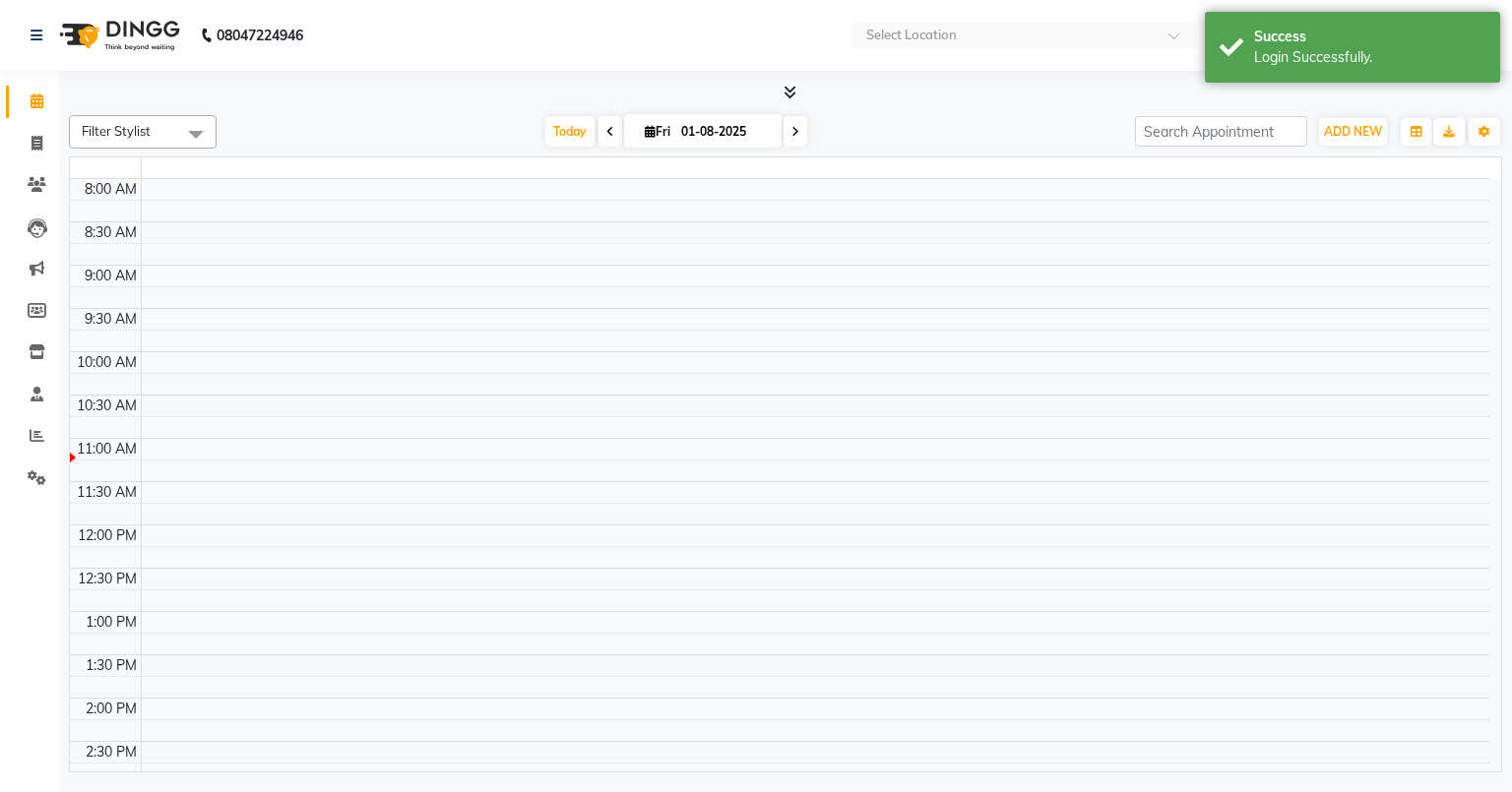 select on "en" 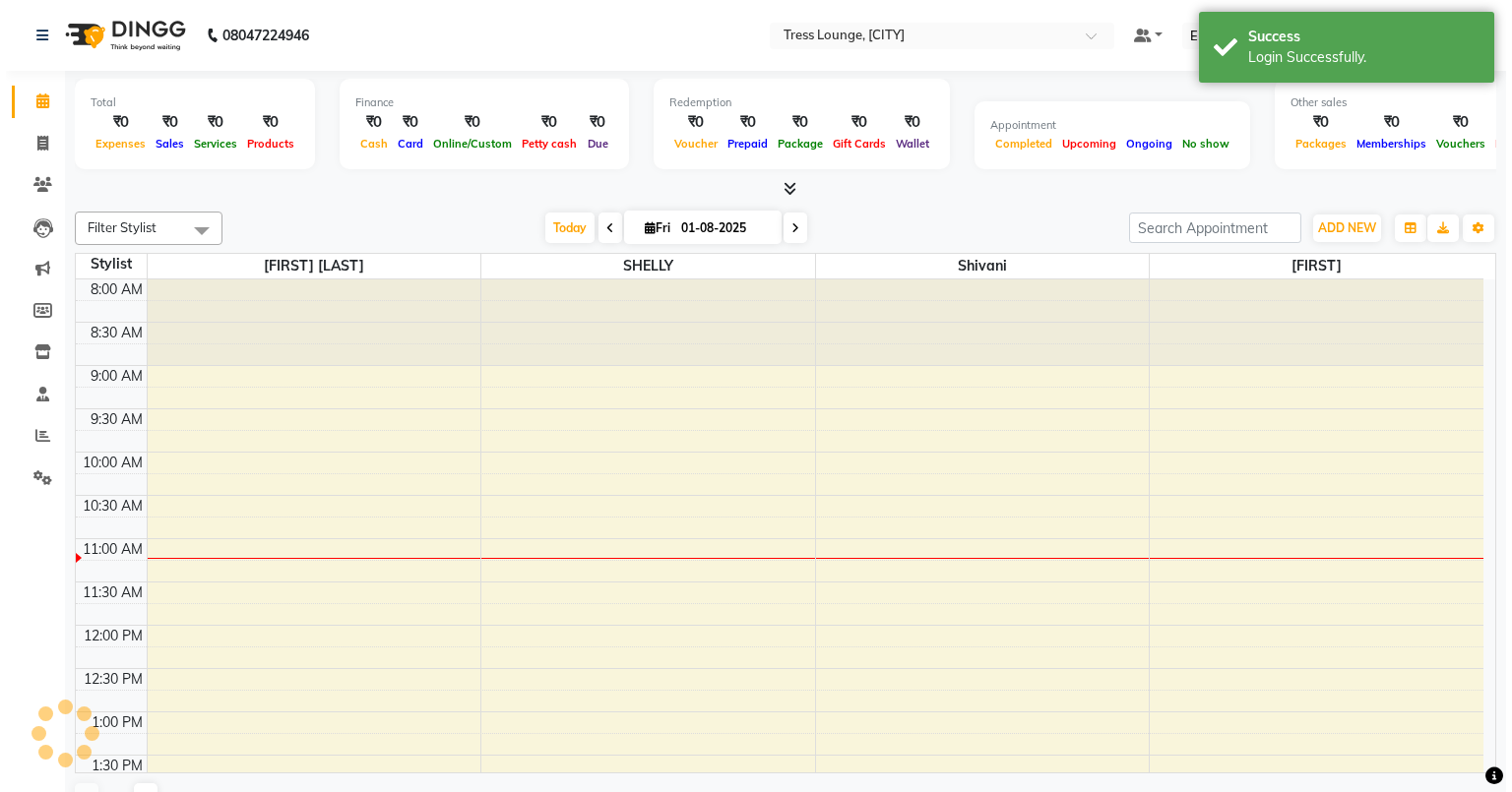 scroll, scrollTop: 259, scrollLeft: 0, axis: vertical 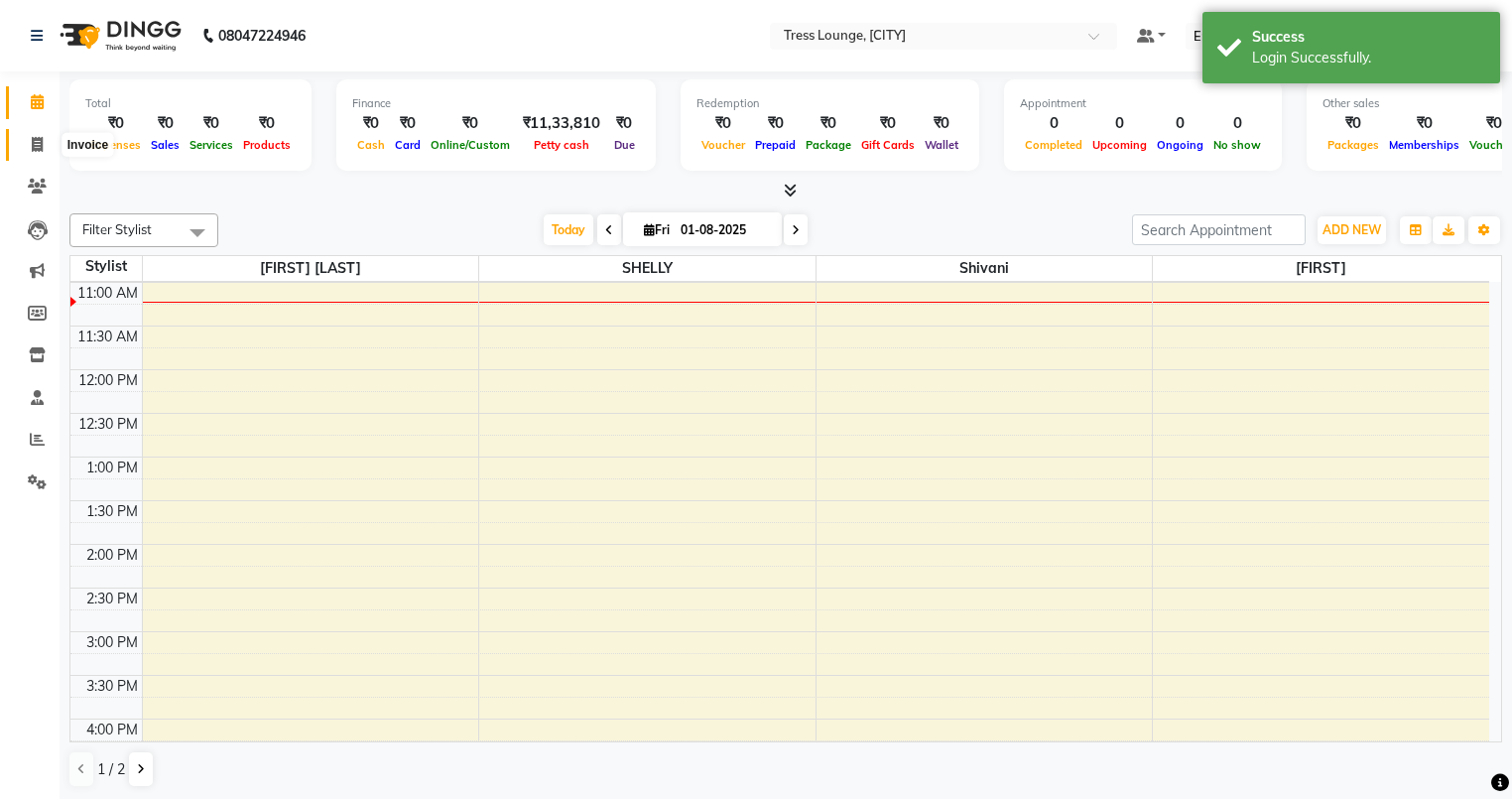 click 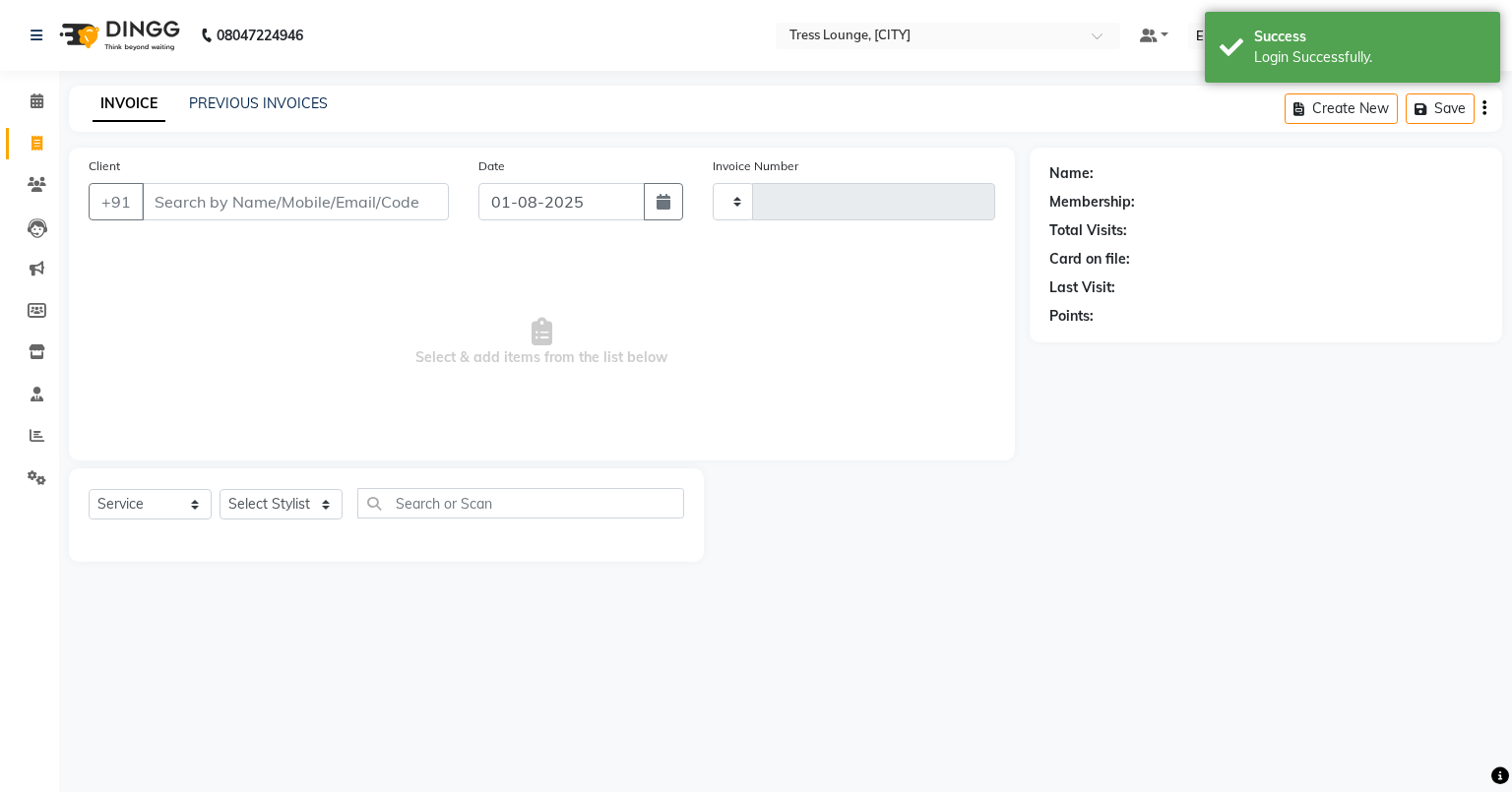 type on "0543" 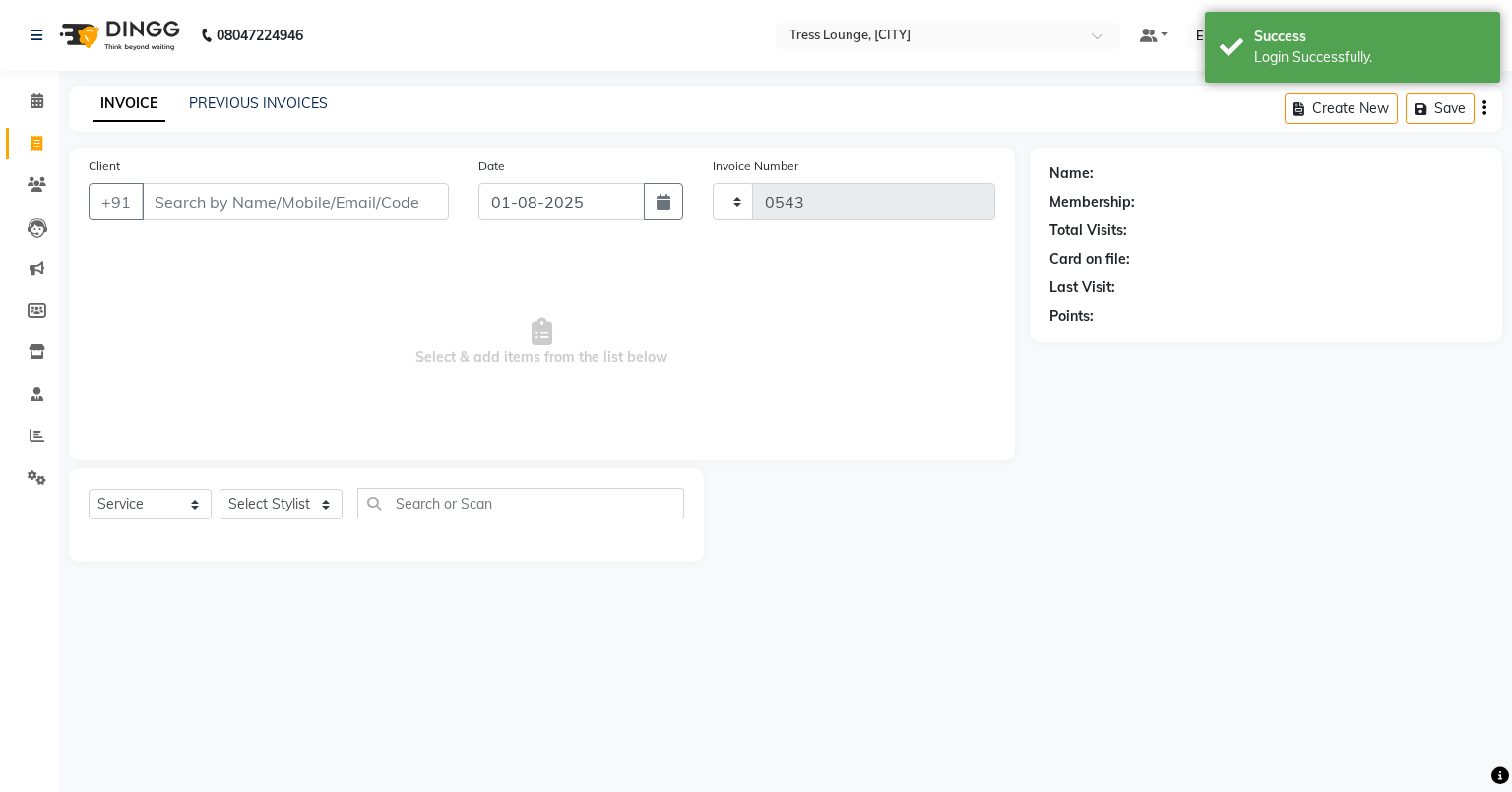 select on "5899" 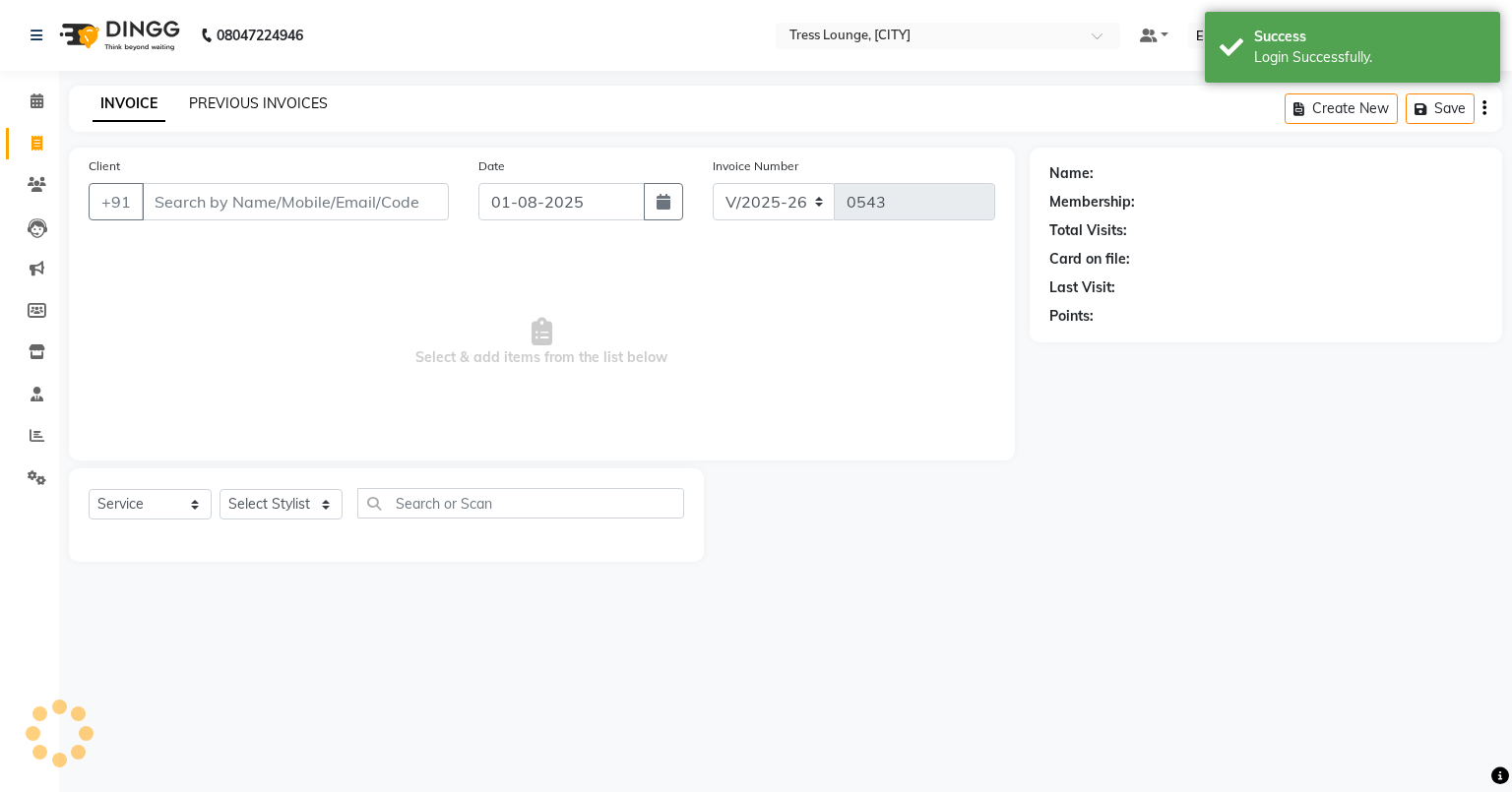 click on "PREVIOUS INVOICES" 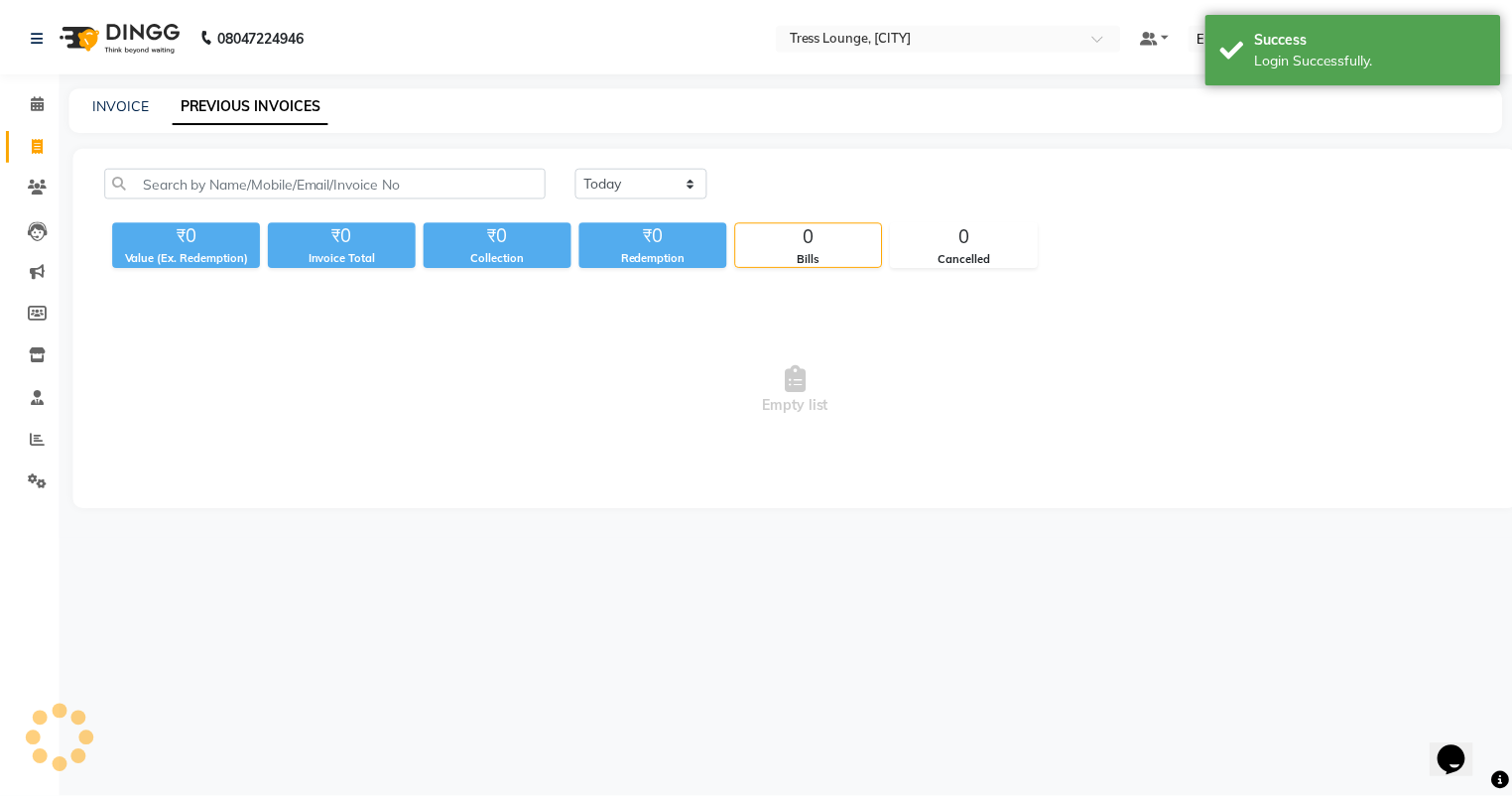 scroll, scrollTop: 0, scrollLeft: 0, axis: both 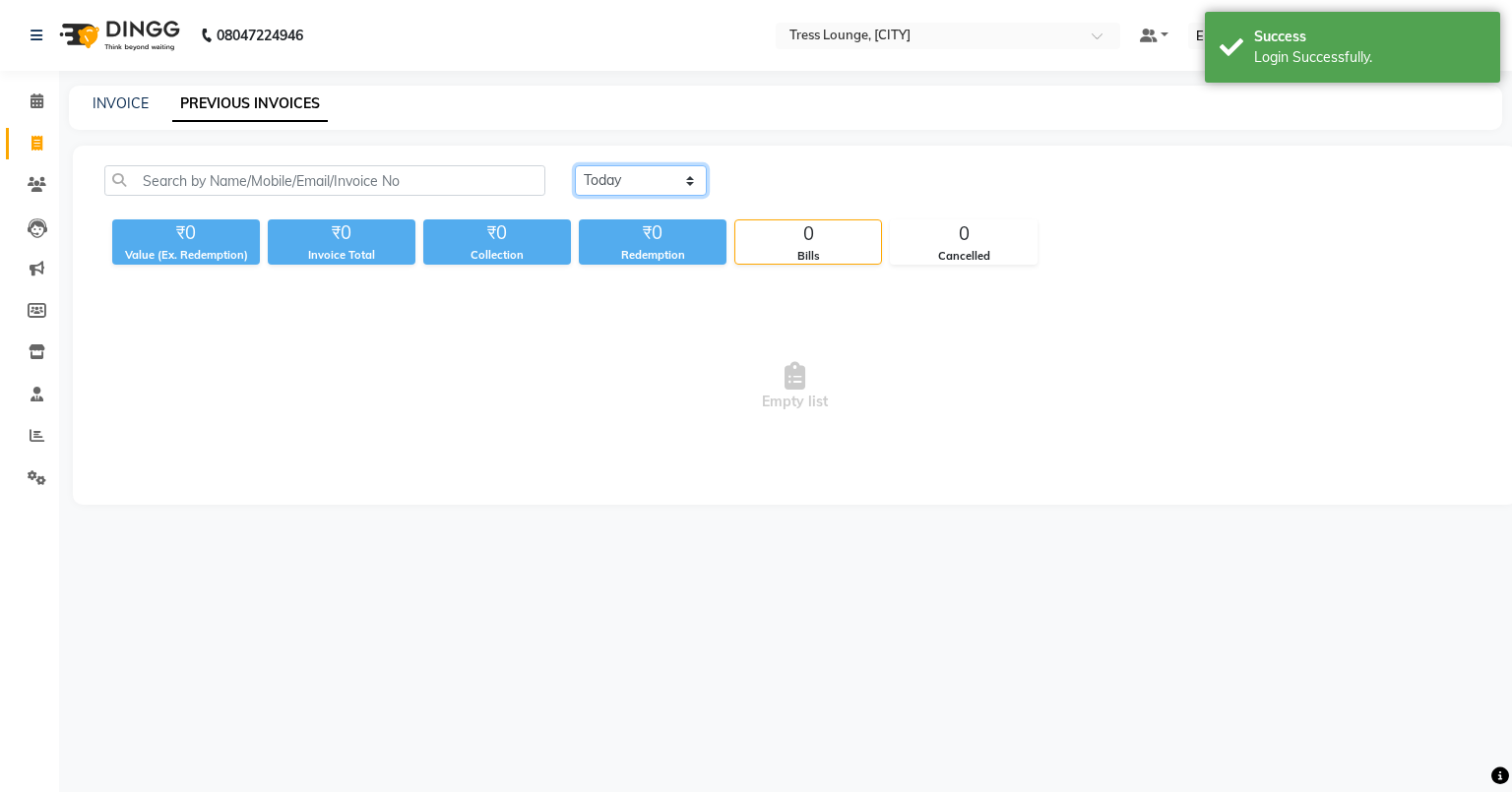 click on "Today Yesterday Custom Range" 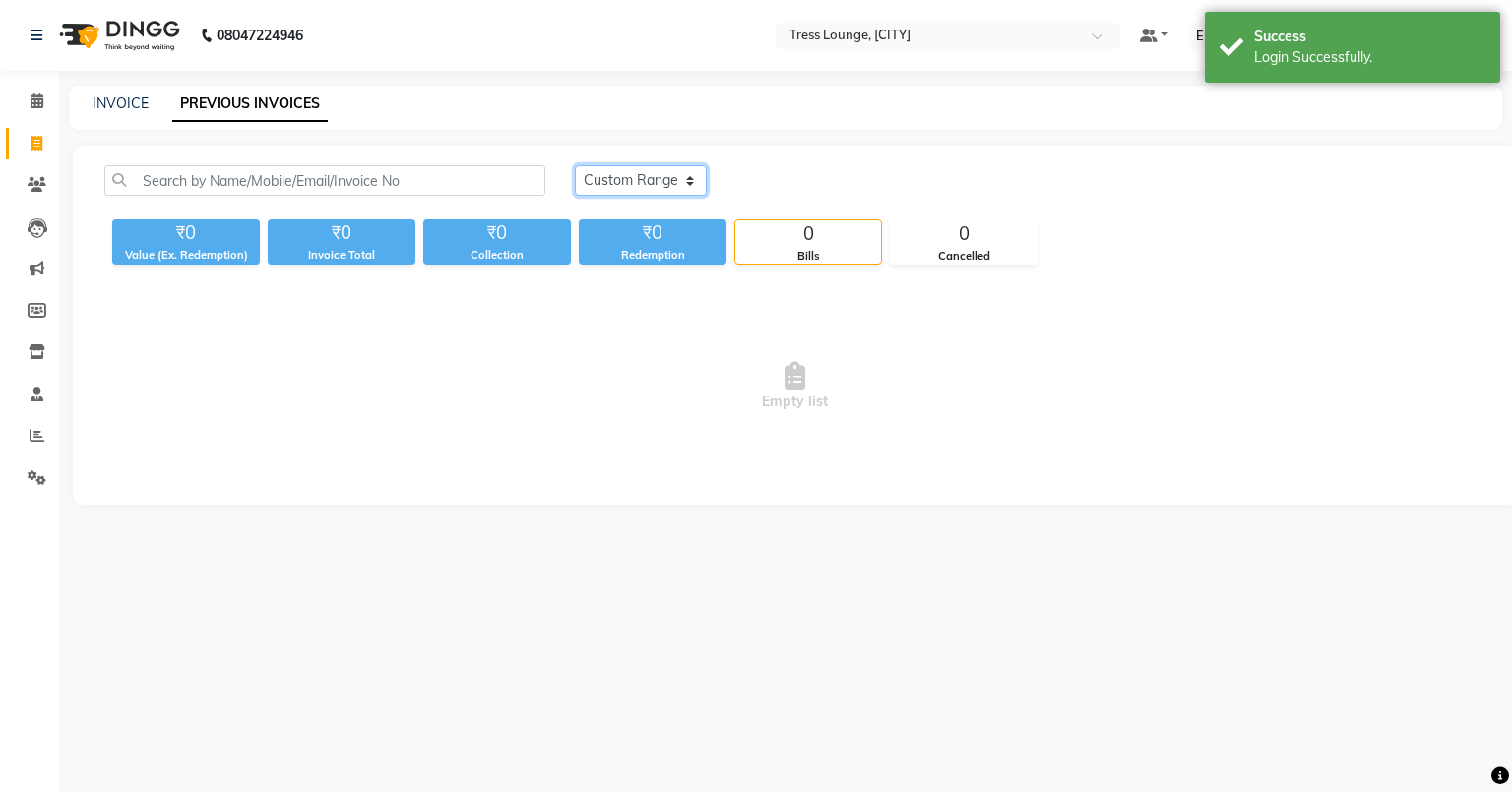 click on "Today Yesterday Custom Range" 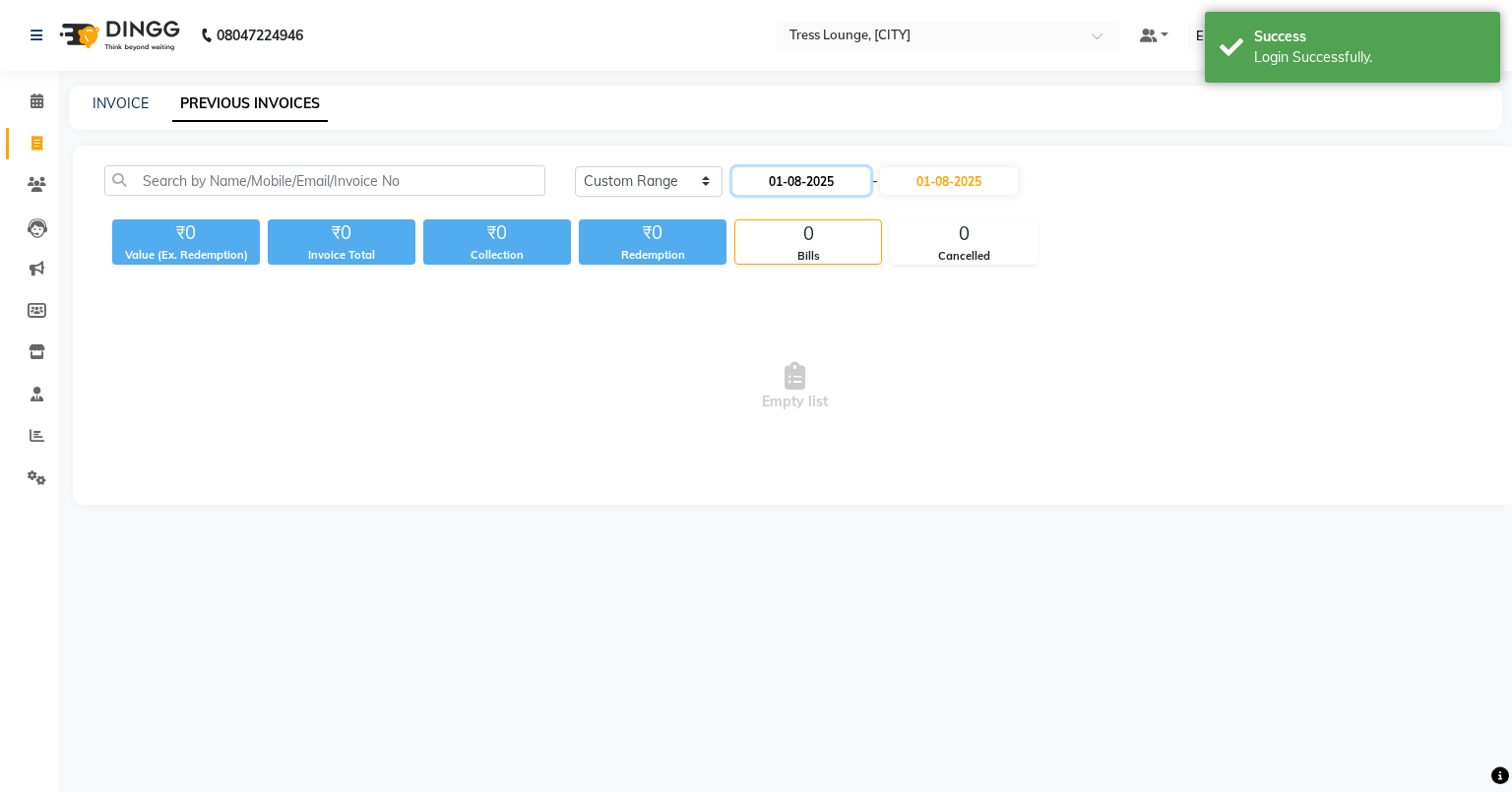 click on "01-08-2025" 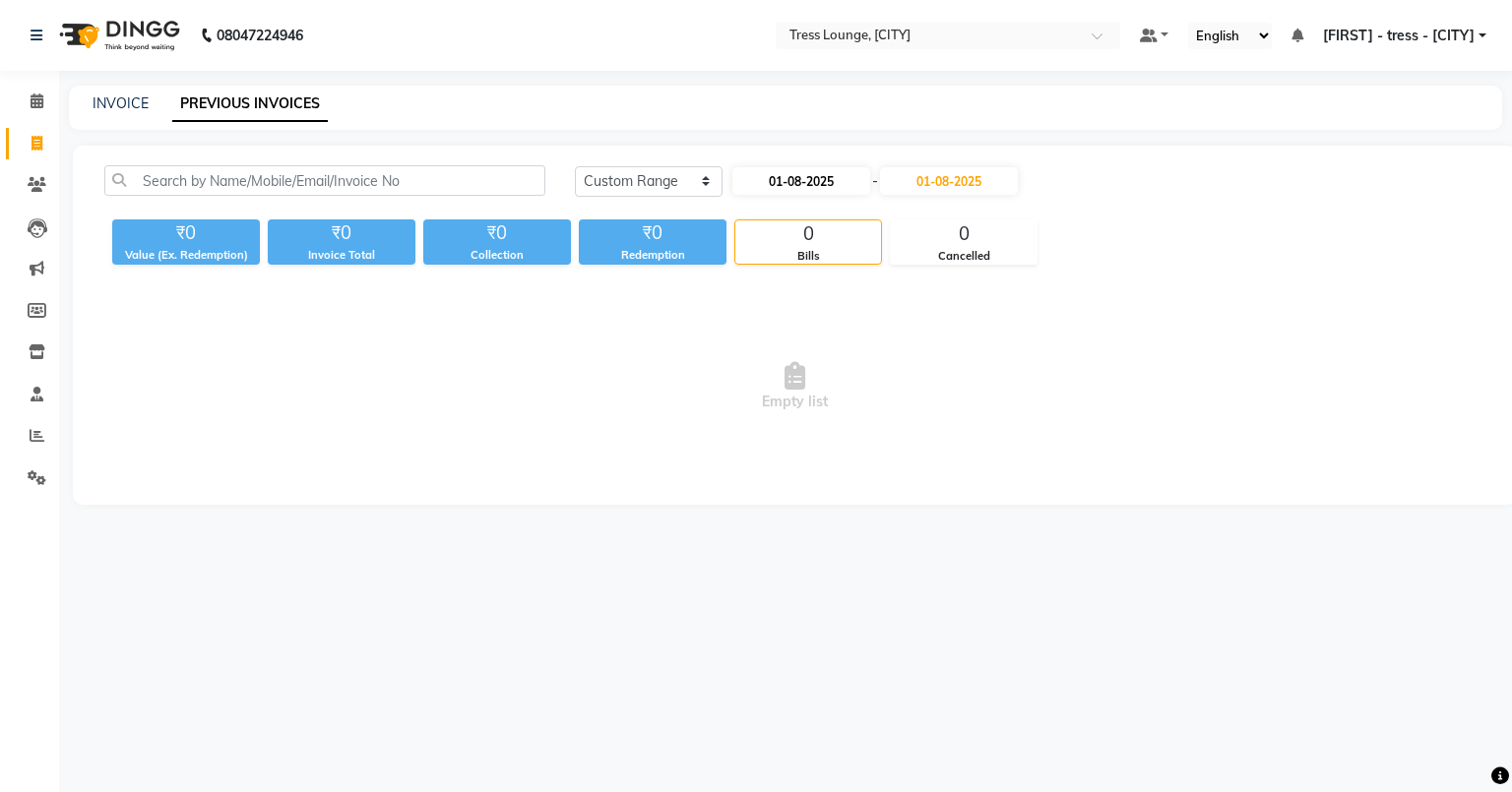 select on "8" 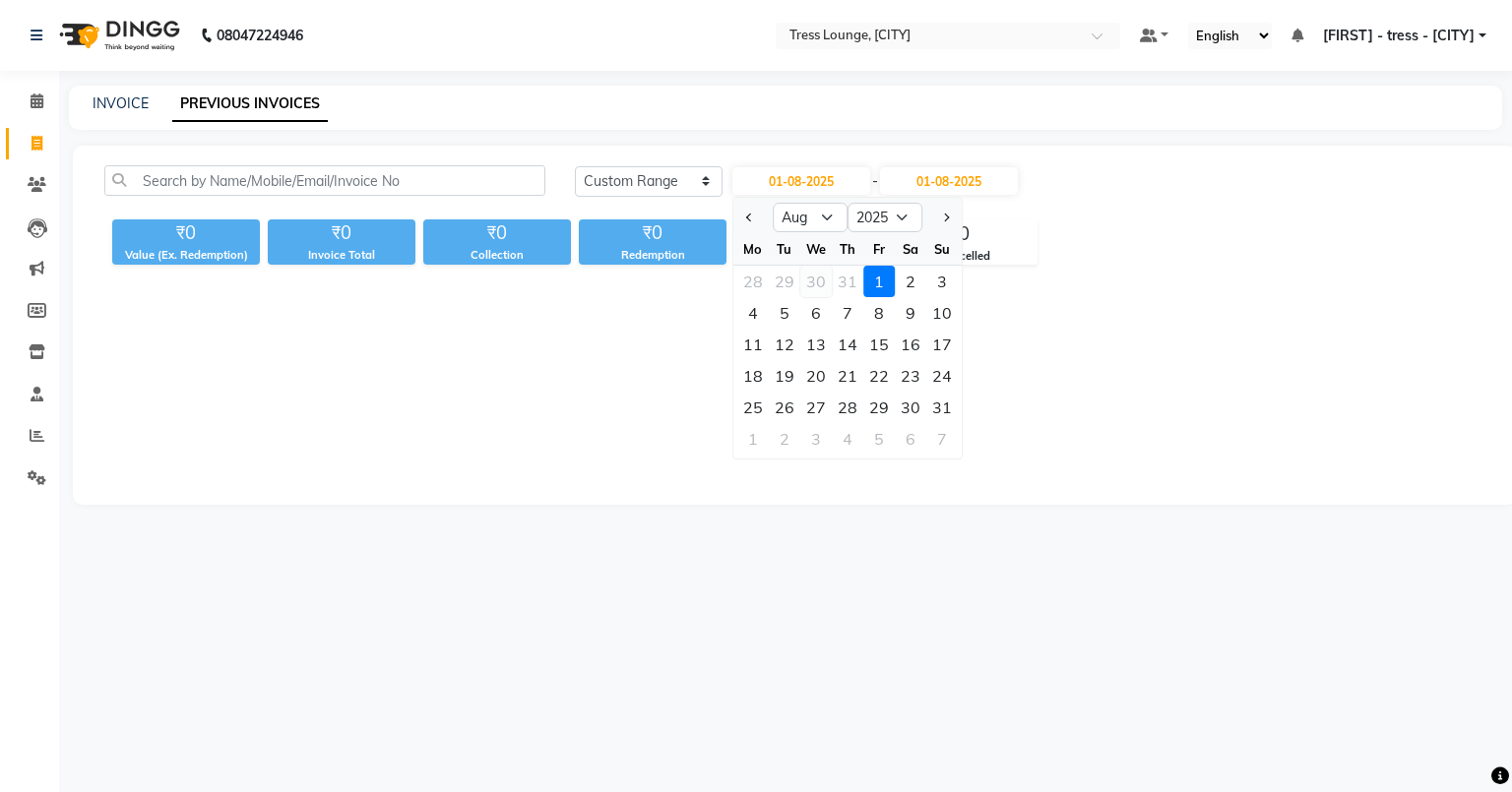 click on "30" 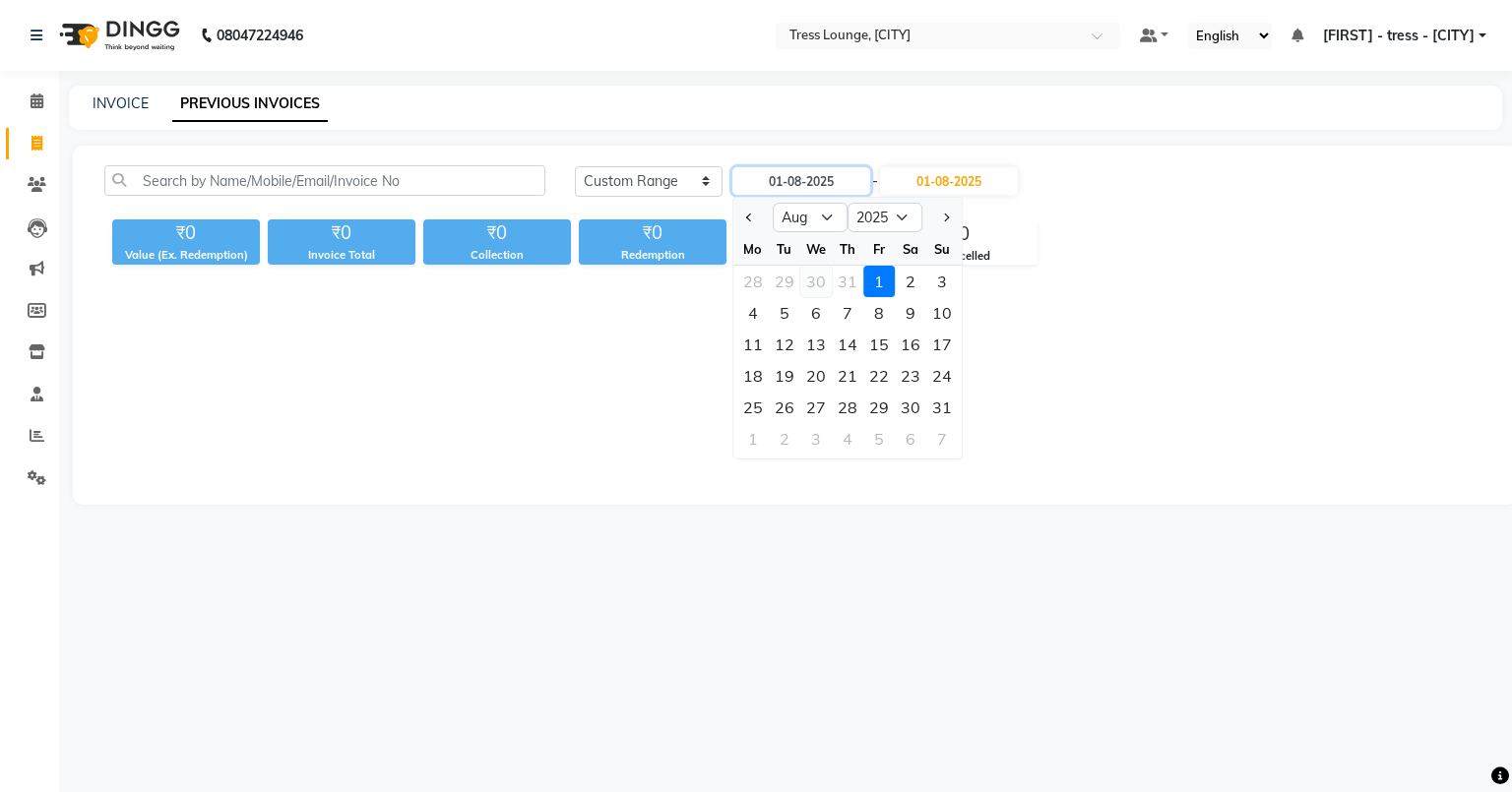 type on "30-07-2025" 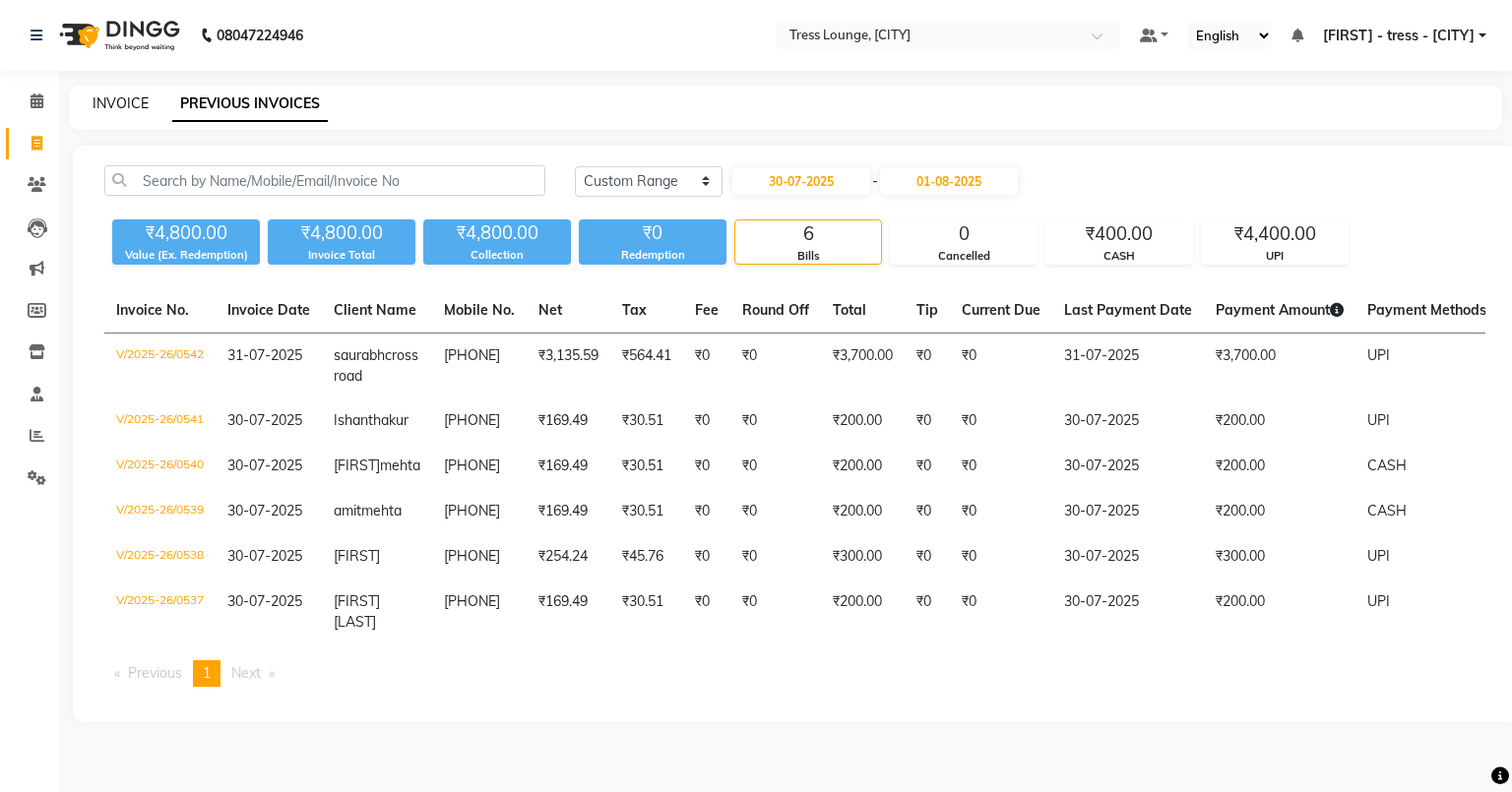 click on "INVOICE" 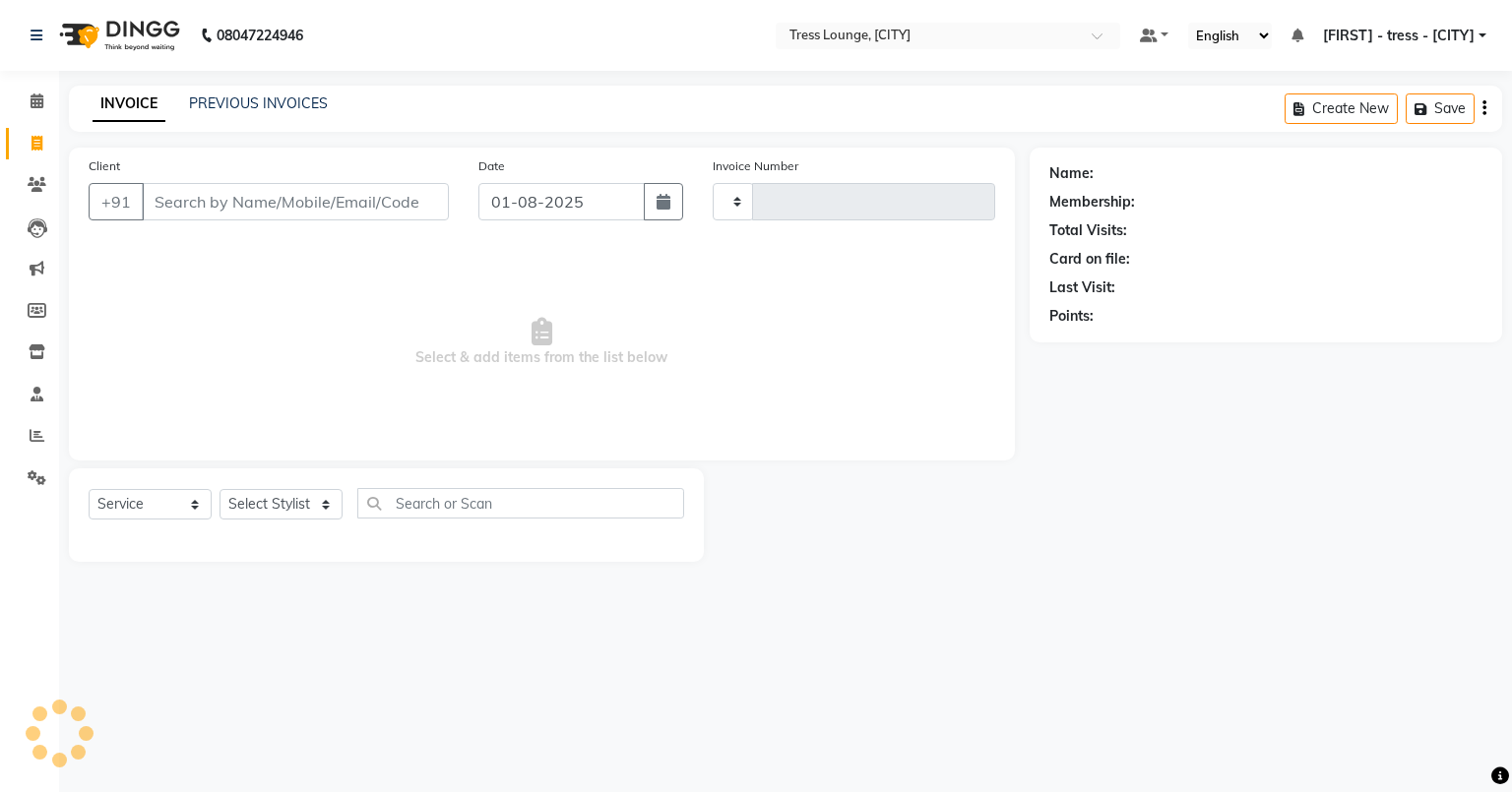 type on "0543" 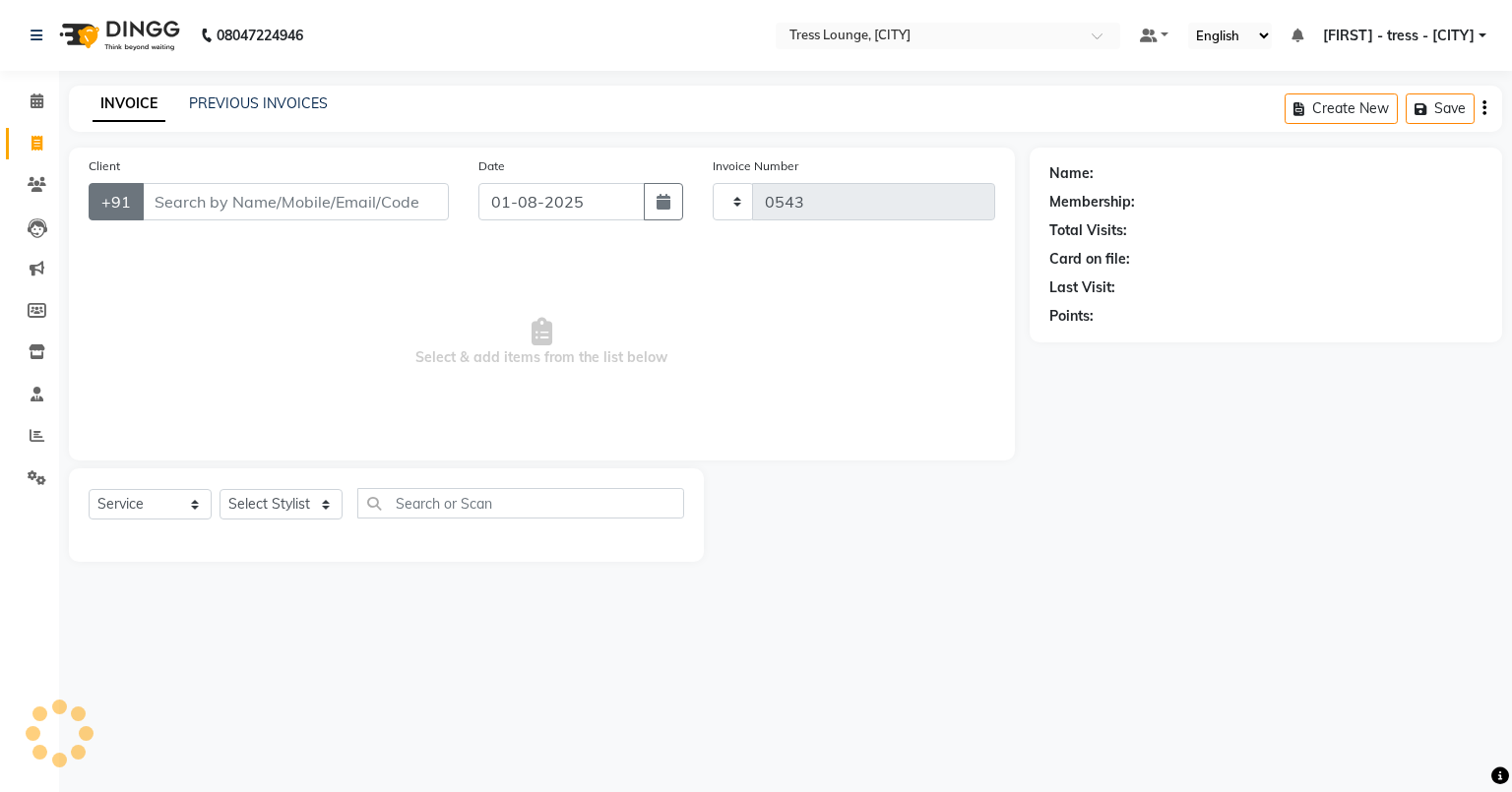 select on "5899" 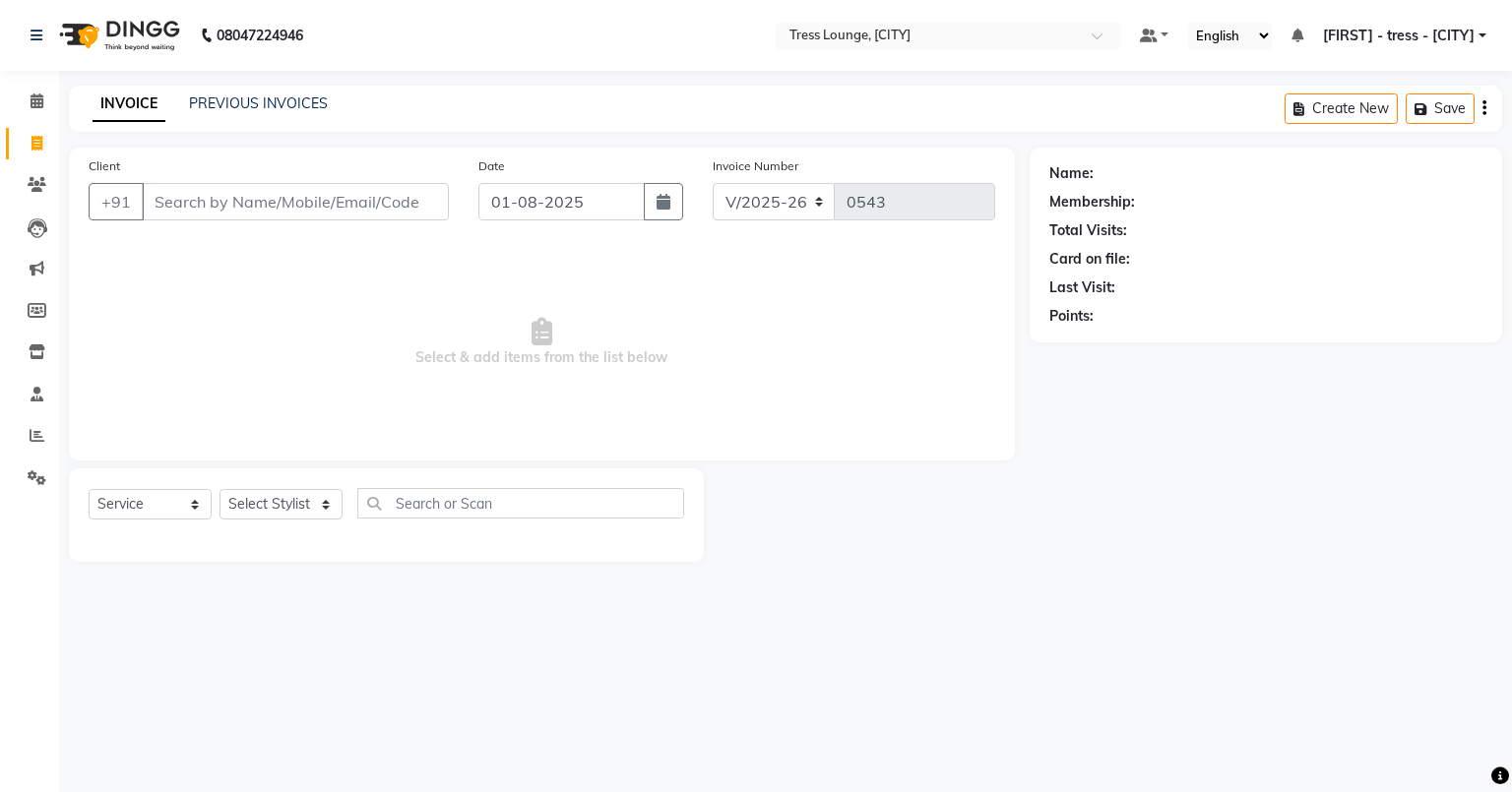 click on "Client" at bounding box center [295, 202] 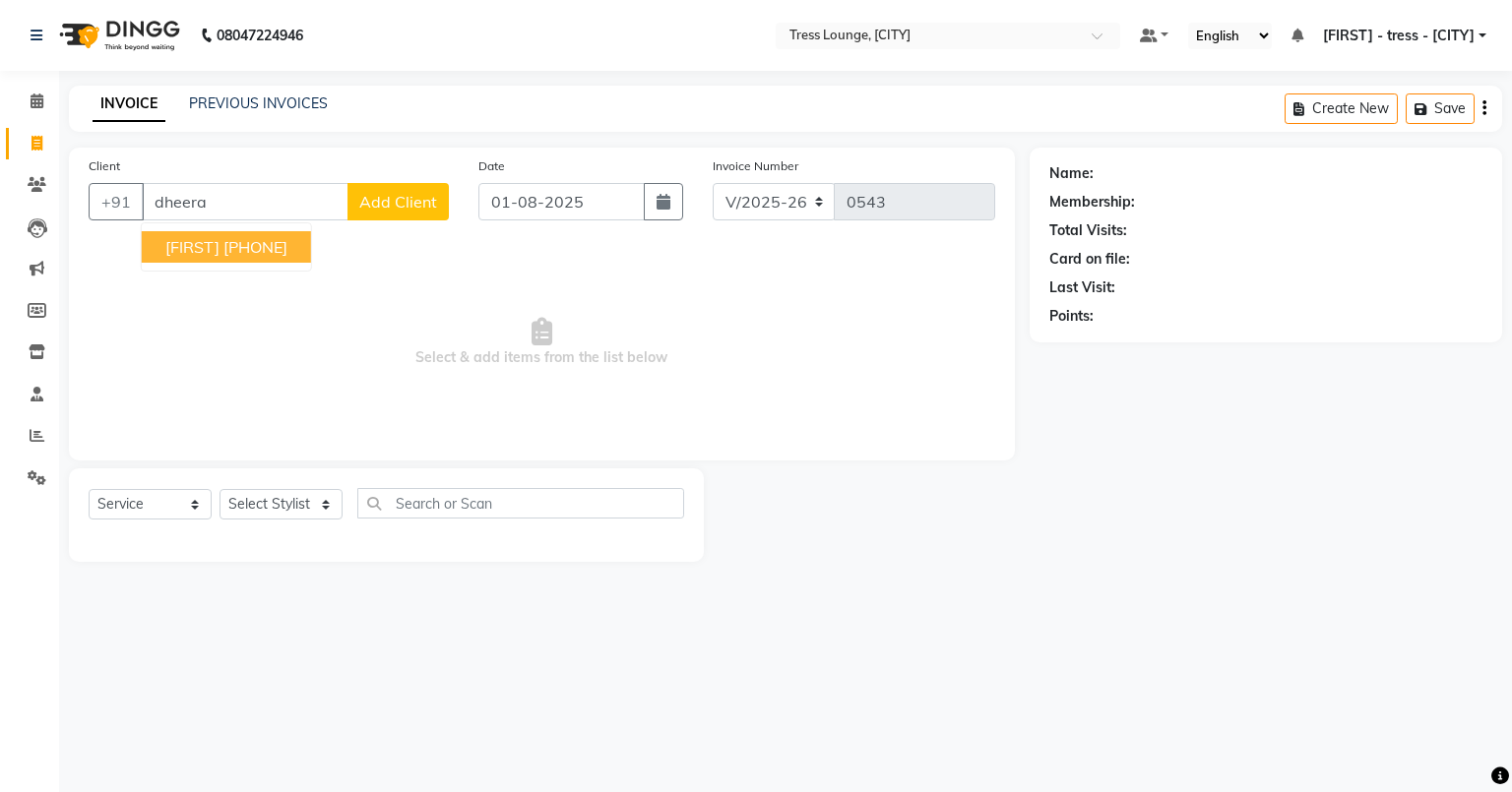 click on "[FIRST]" at bounding box center [192, 247] 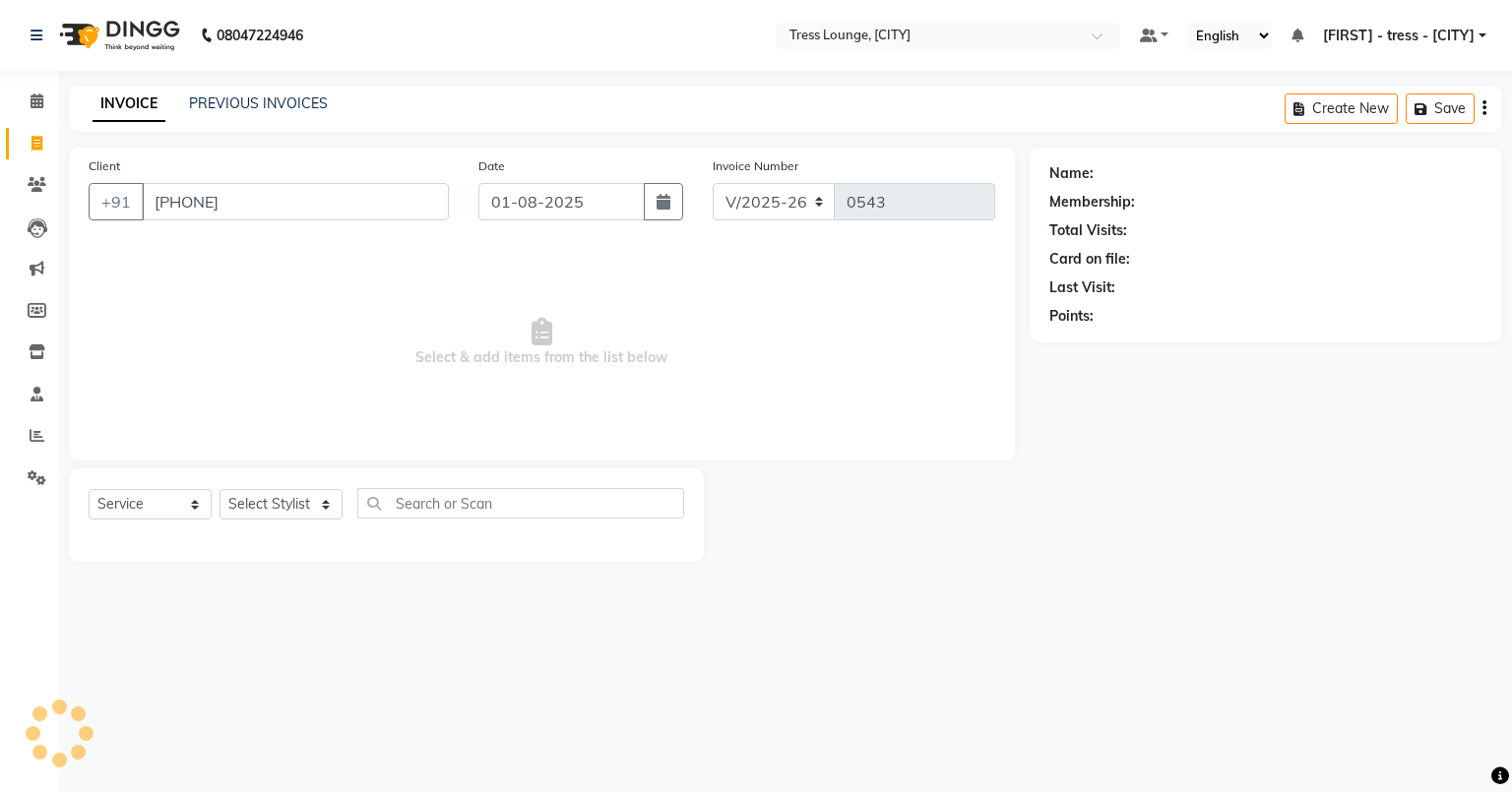 type on "[PHONE]" 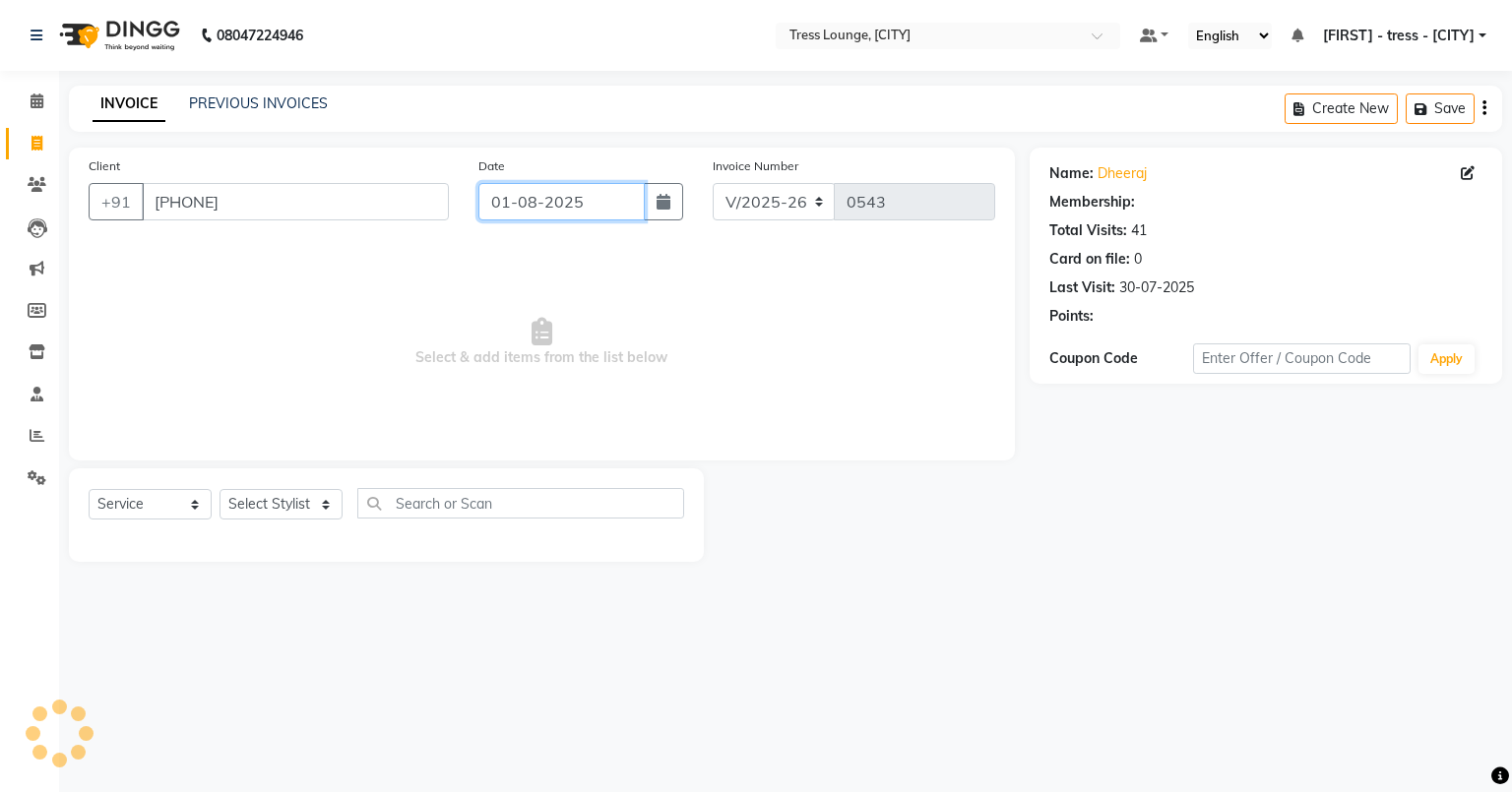click on "01-08-2025" 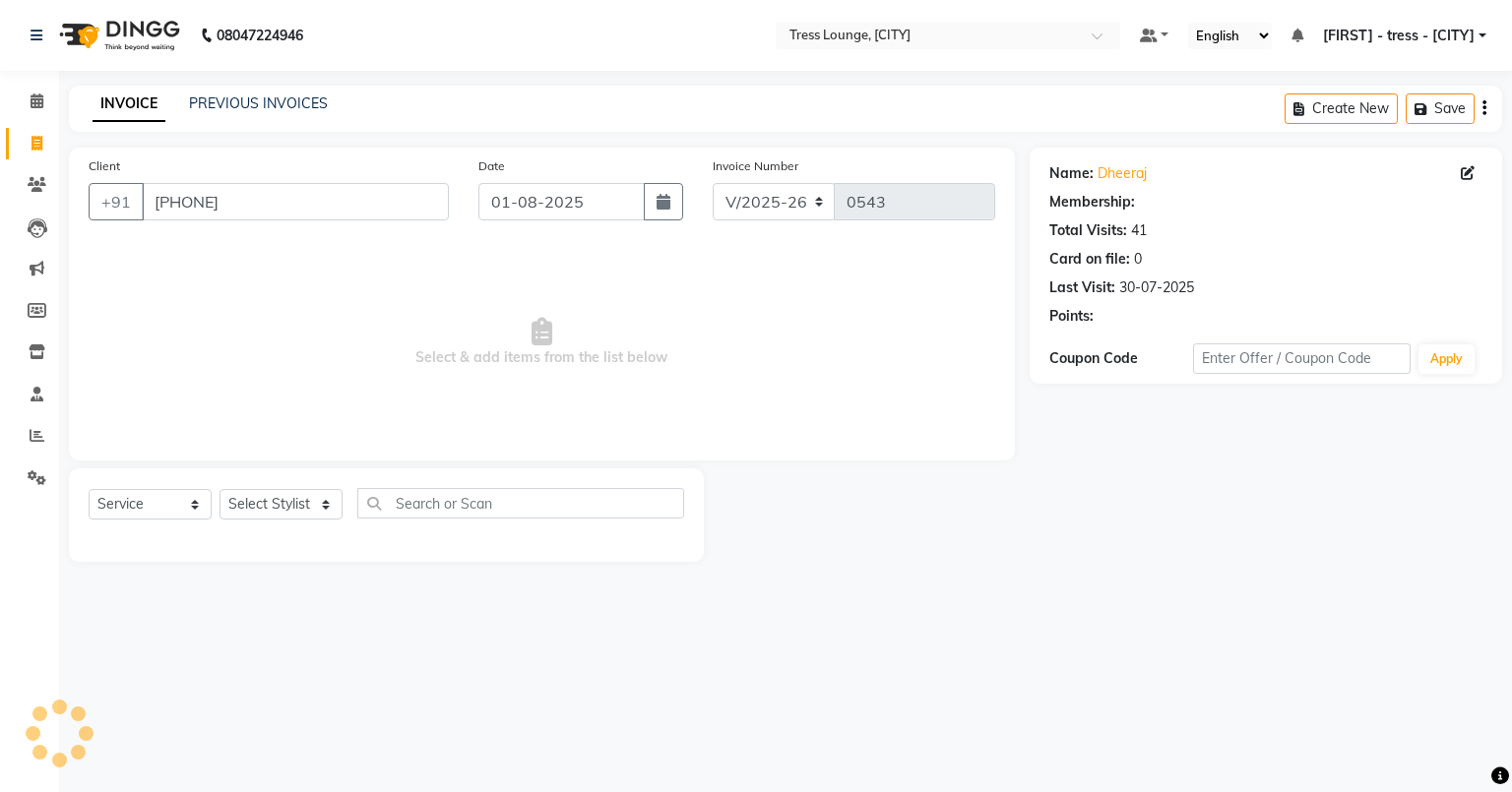 select on "8" 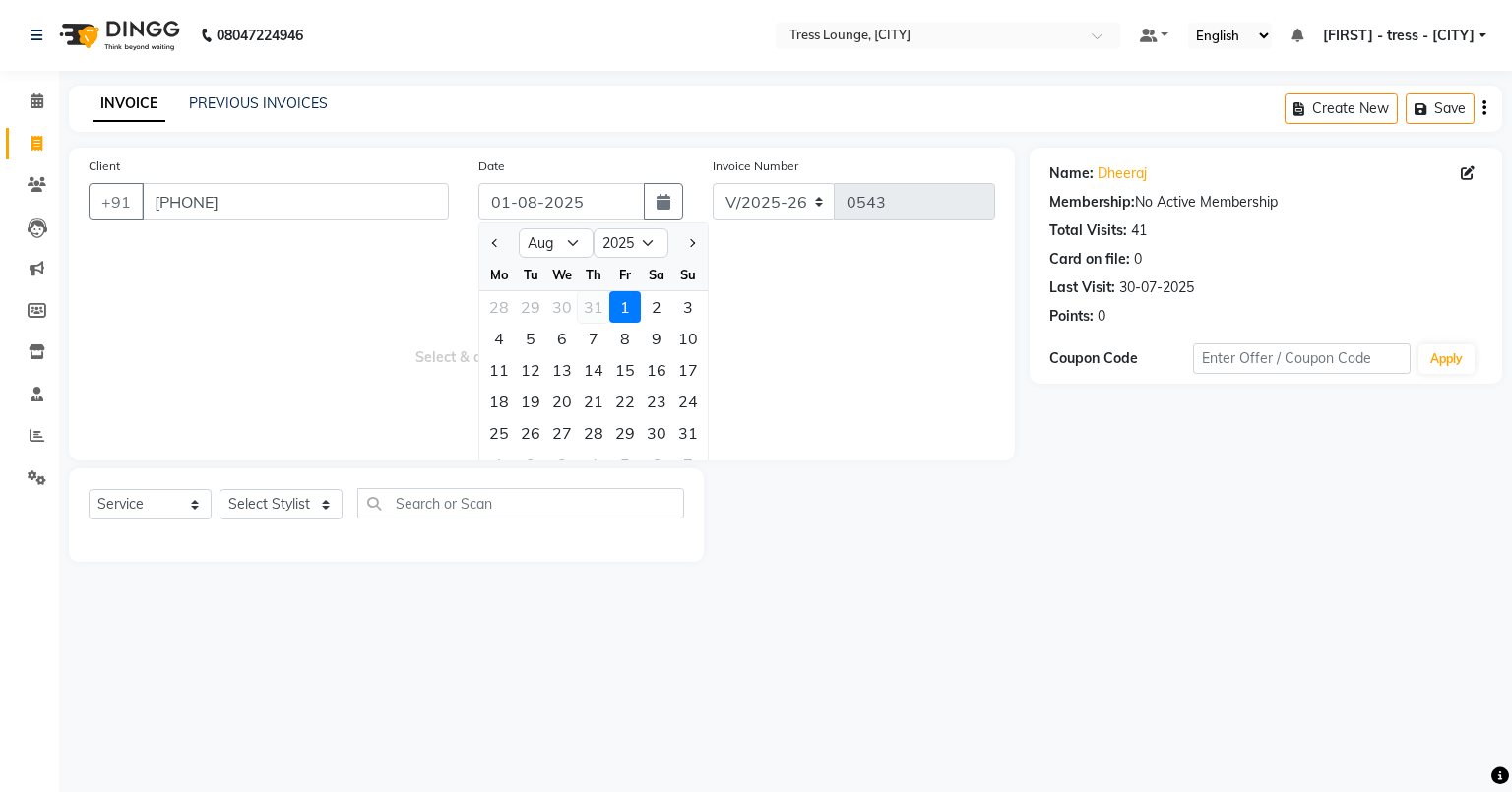 click on "31" 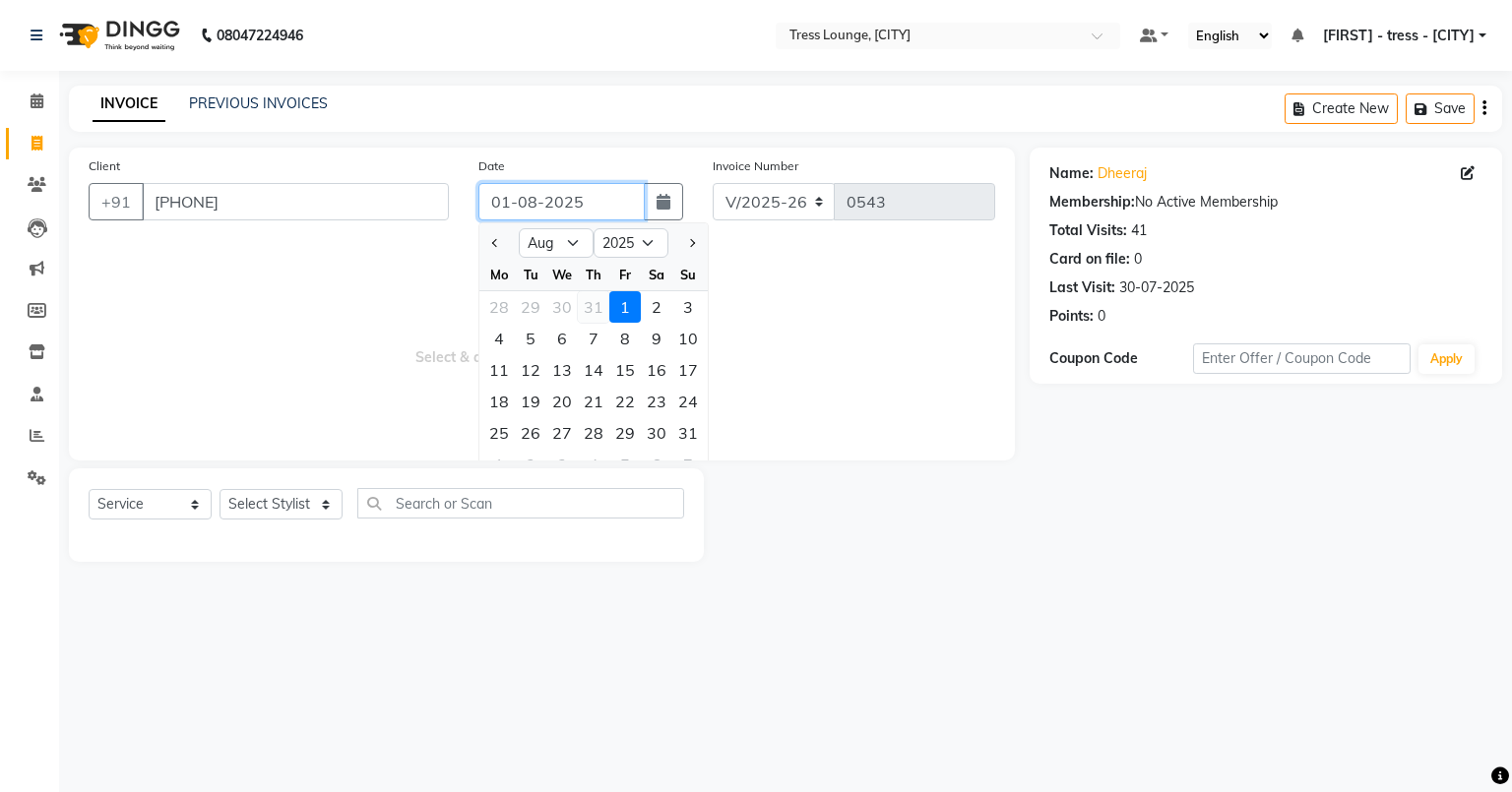 type on "31-07-2025" 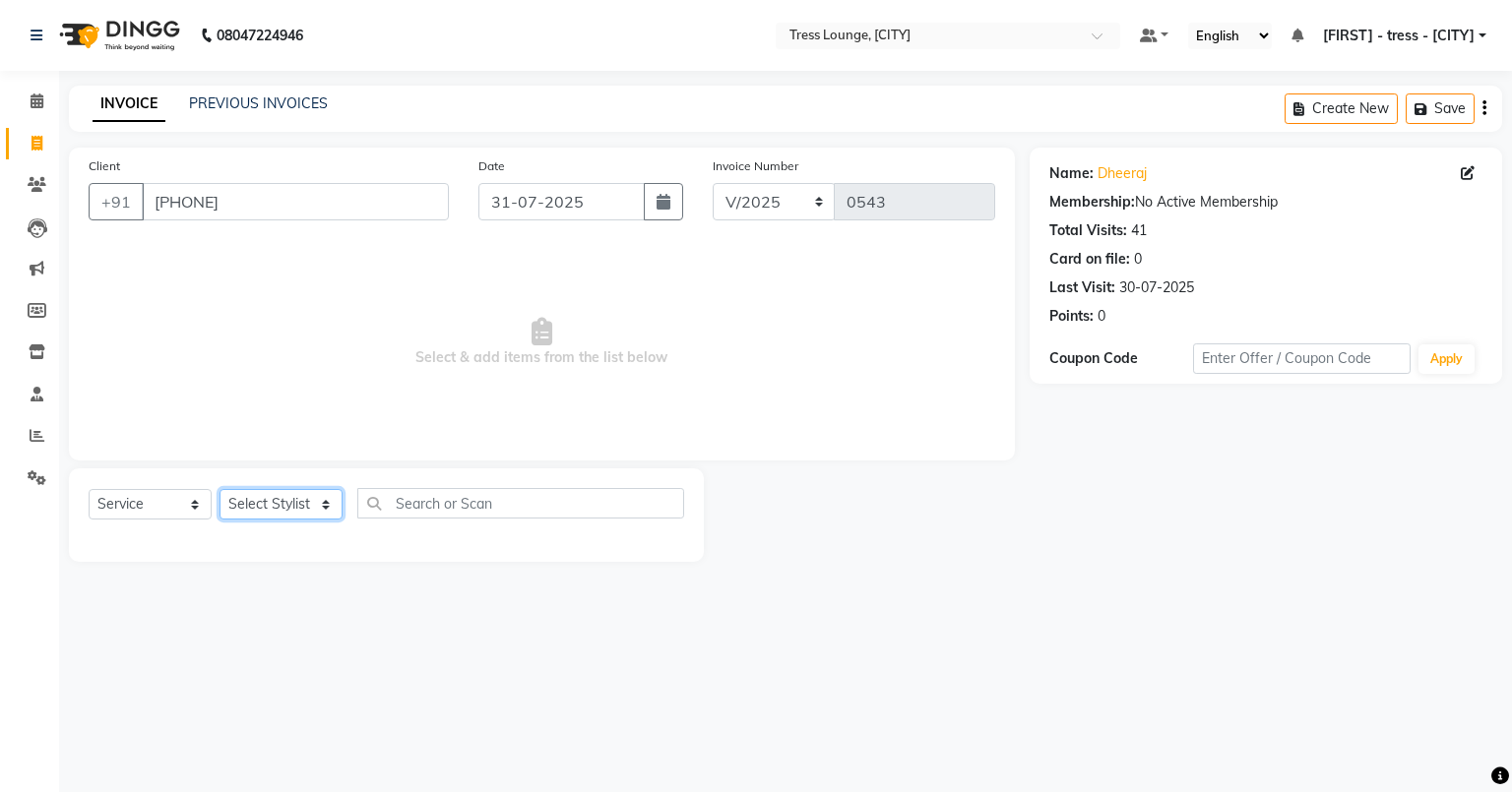 click on "Select Stylist [FIRST] [LAST] [FIRST] [FIRST] [FIRST] [FIRST]" 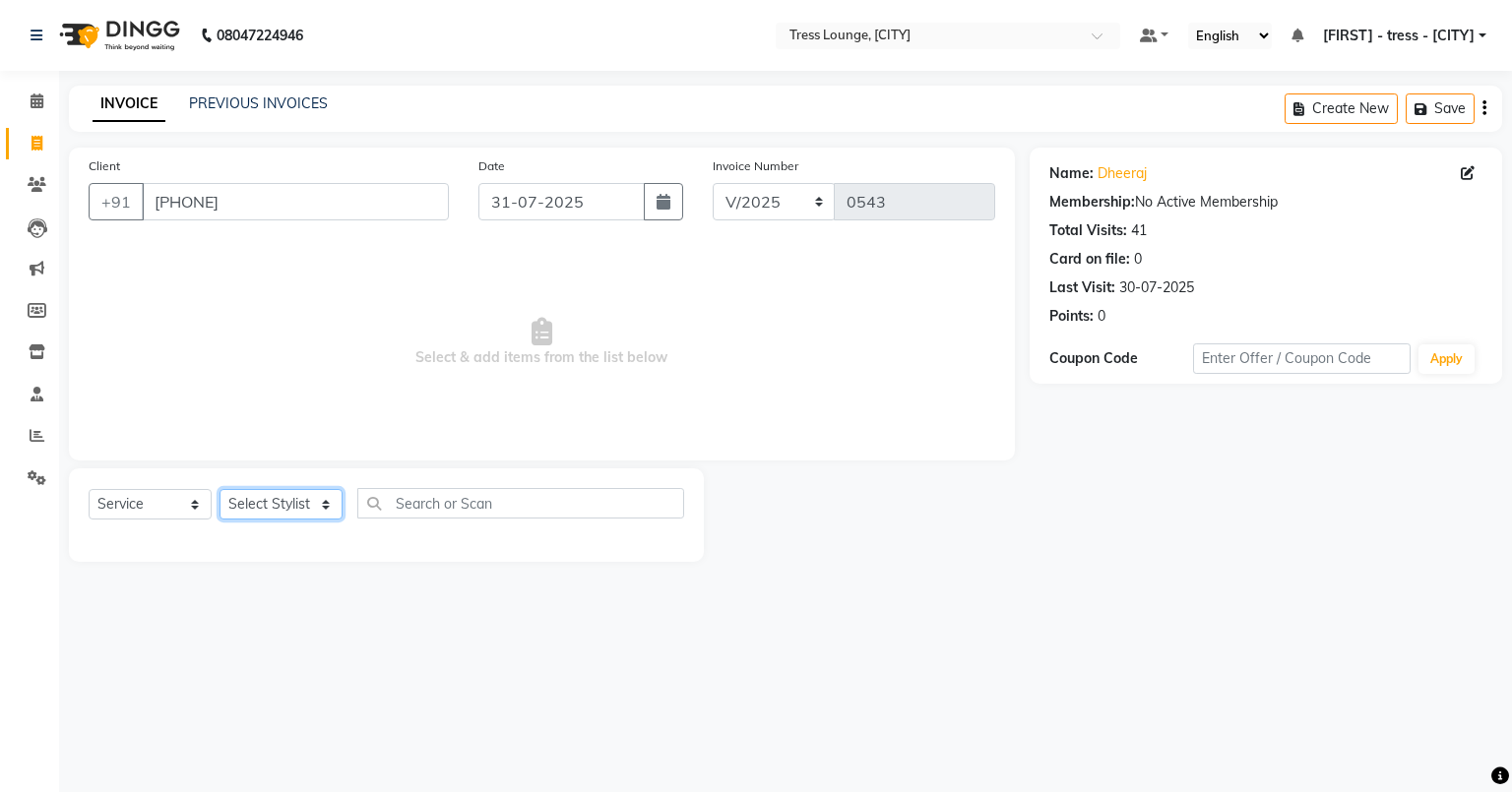 select on "70769" 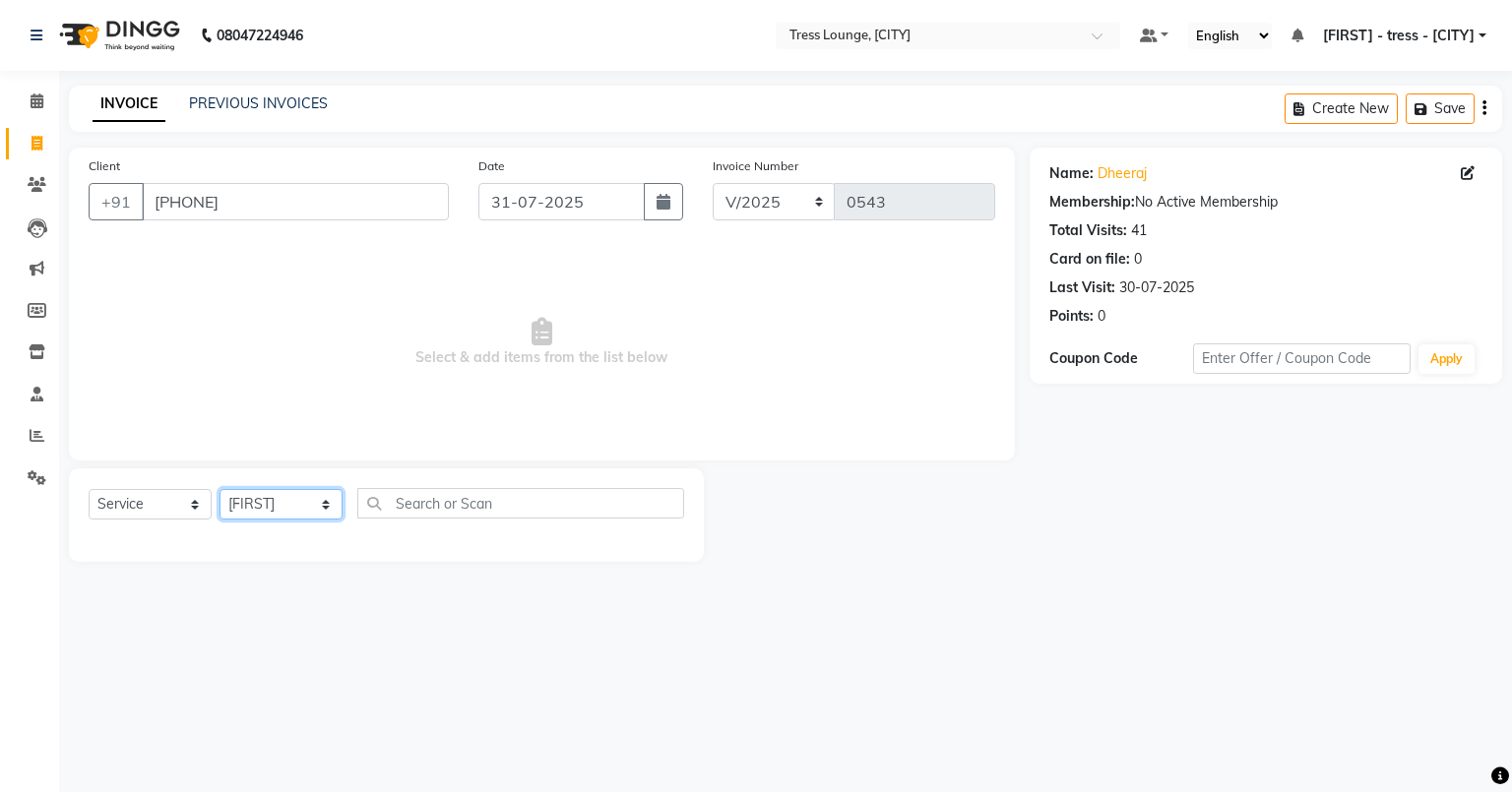 click on "Select Stylist [FIRST] [LAST] [FIRST] [FIRST] [FIRST] [FIRST]" 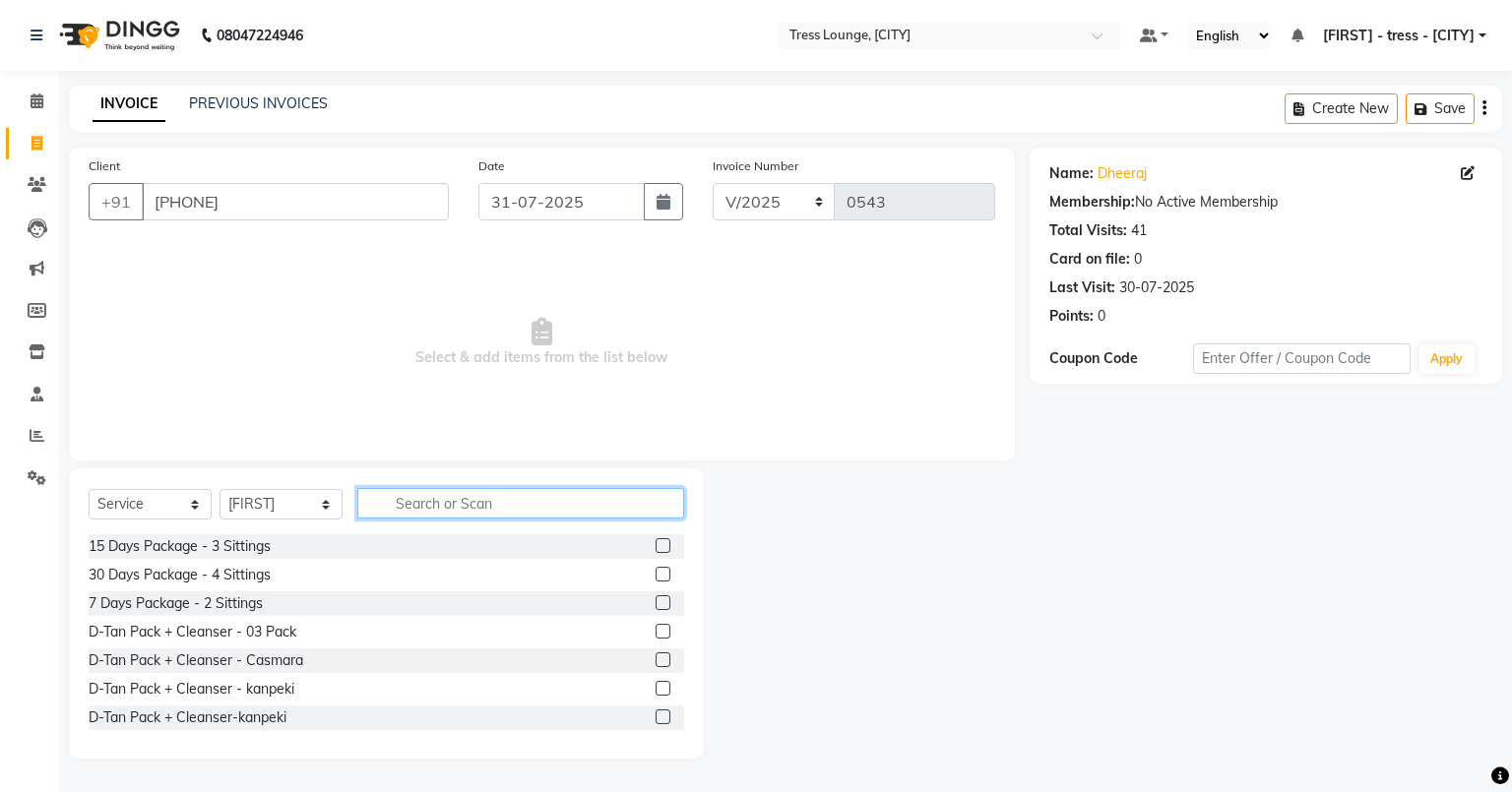 click 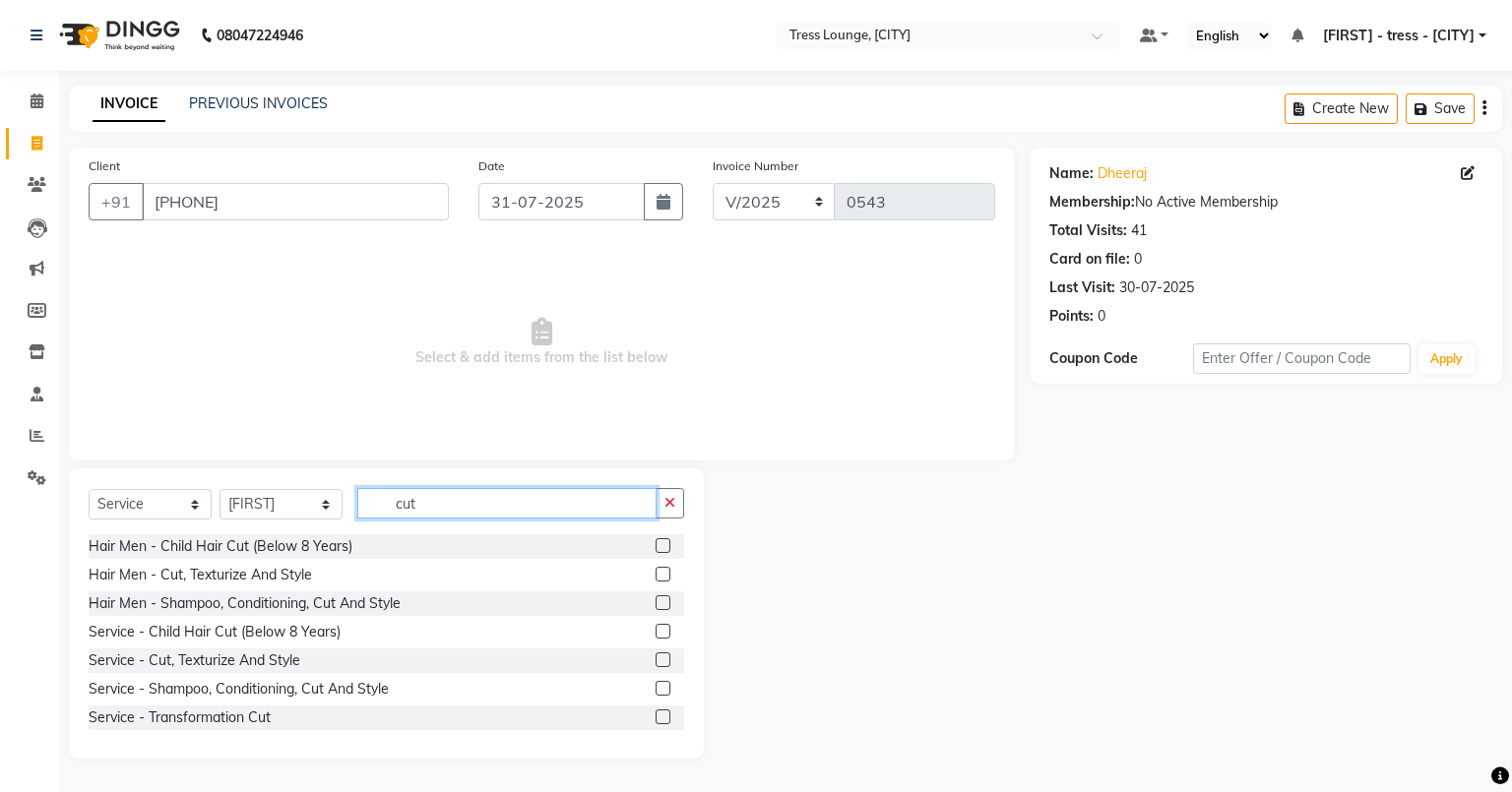 type on "cut" 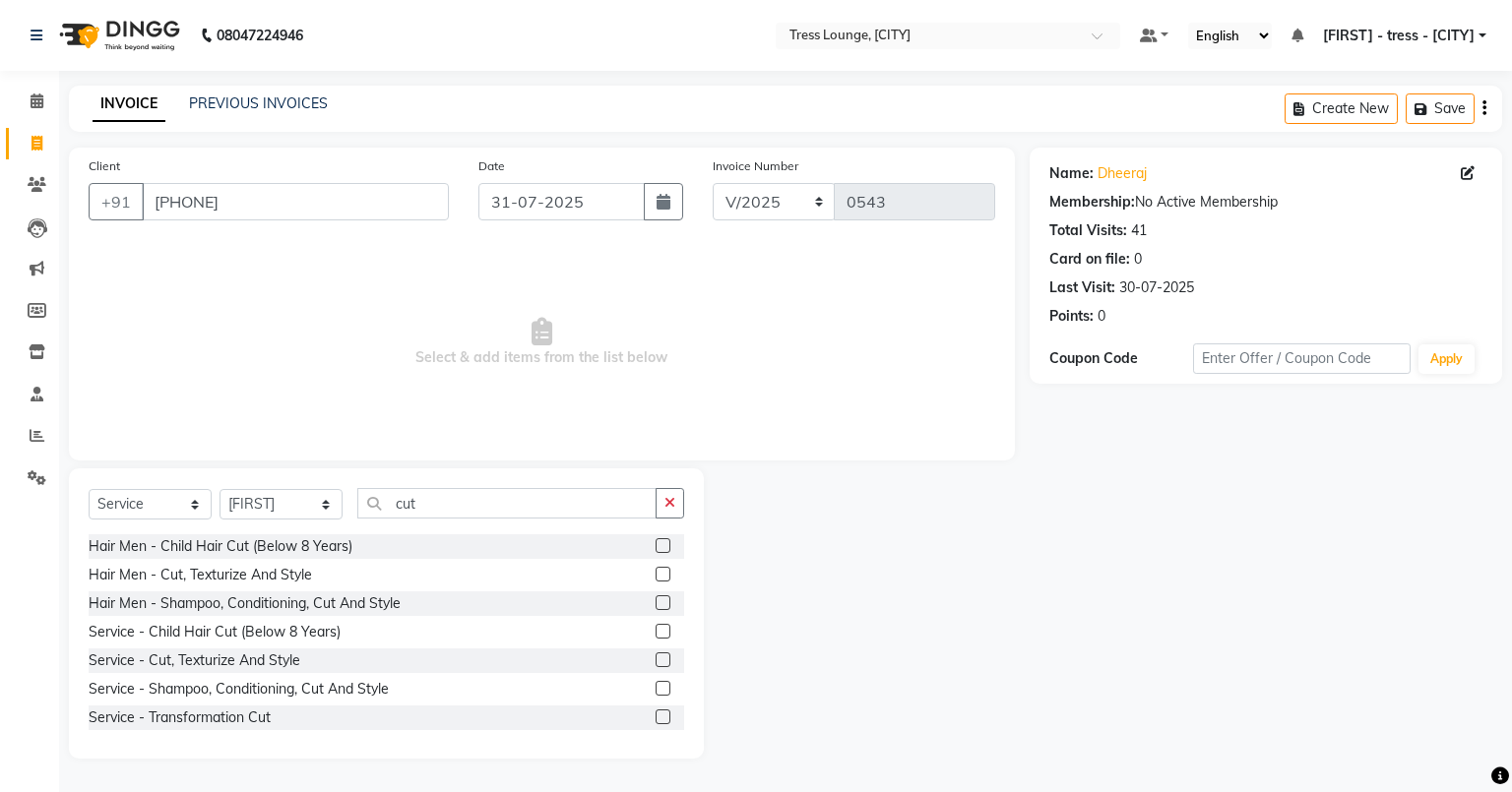 click 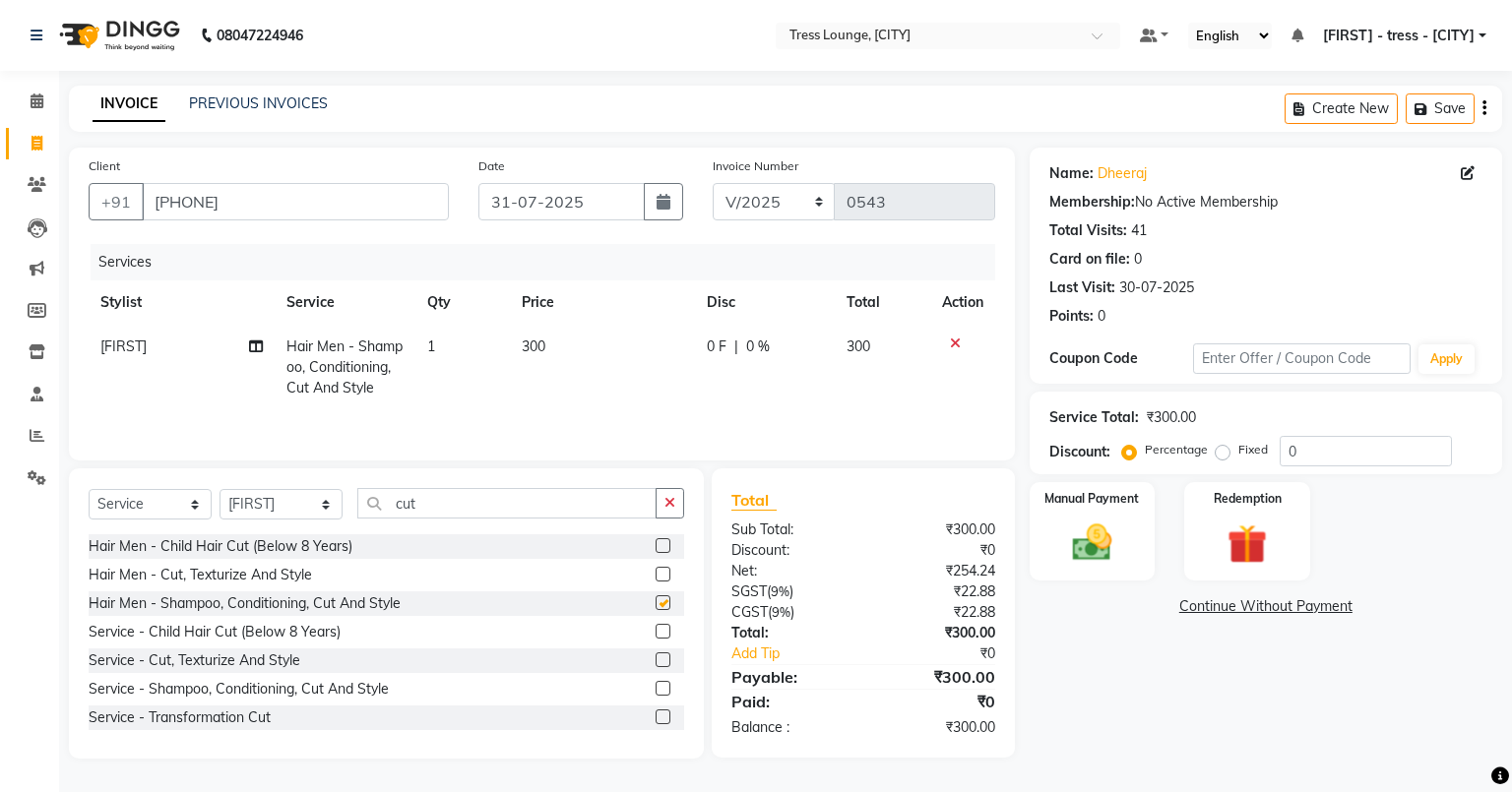 checkbox on "false" 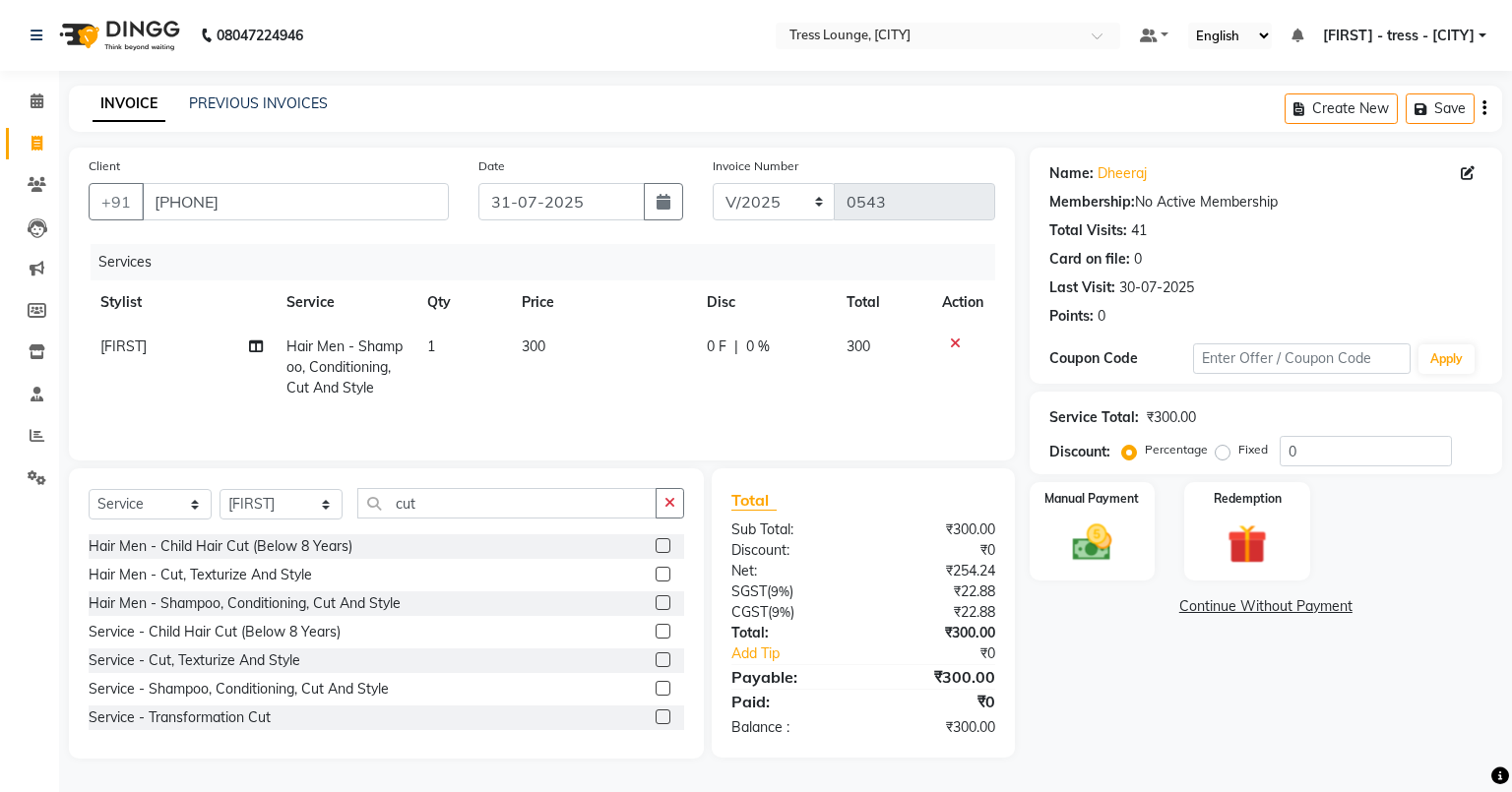 click on "300" 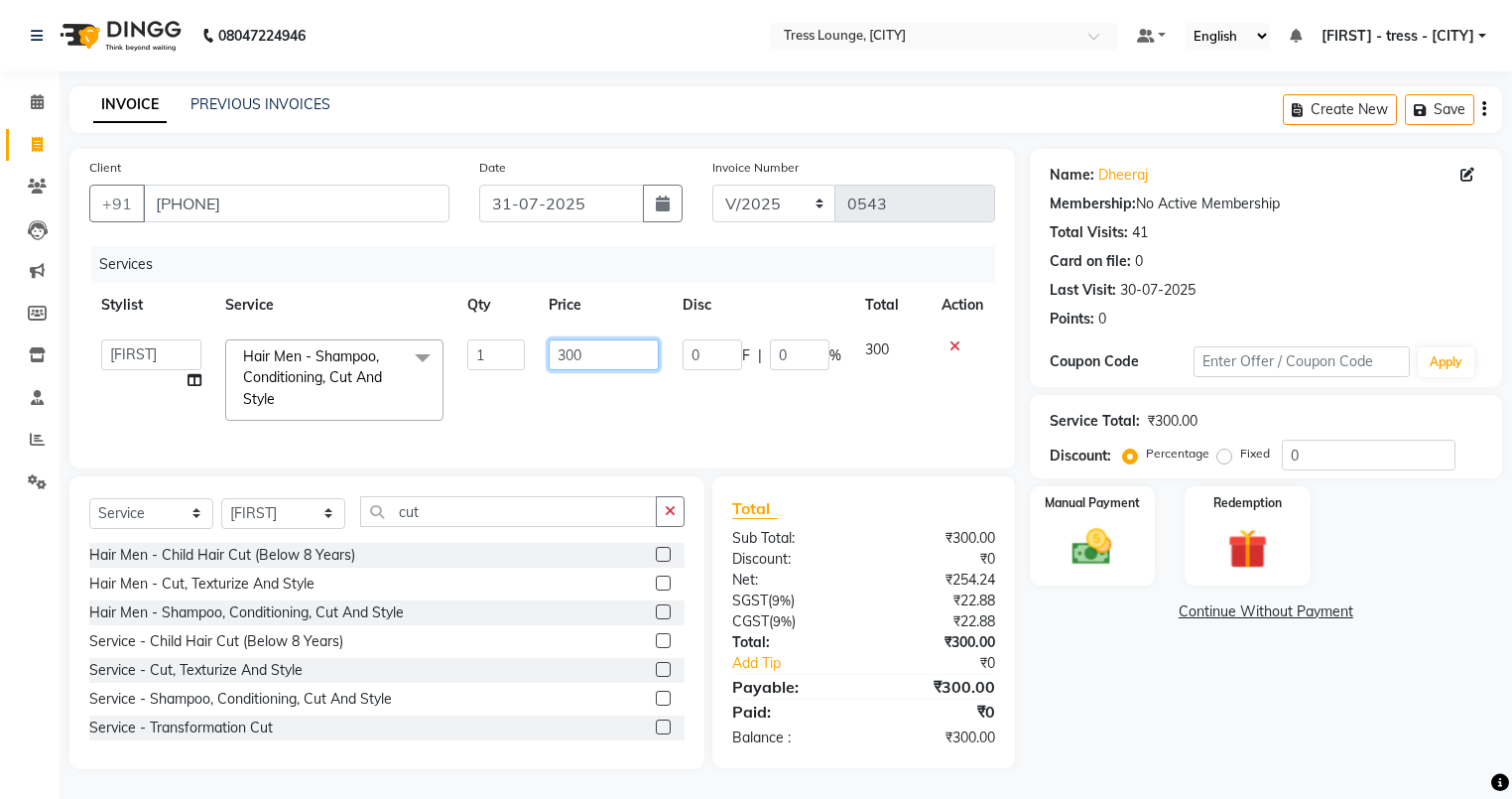 click on "300" 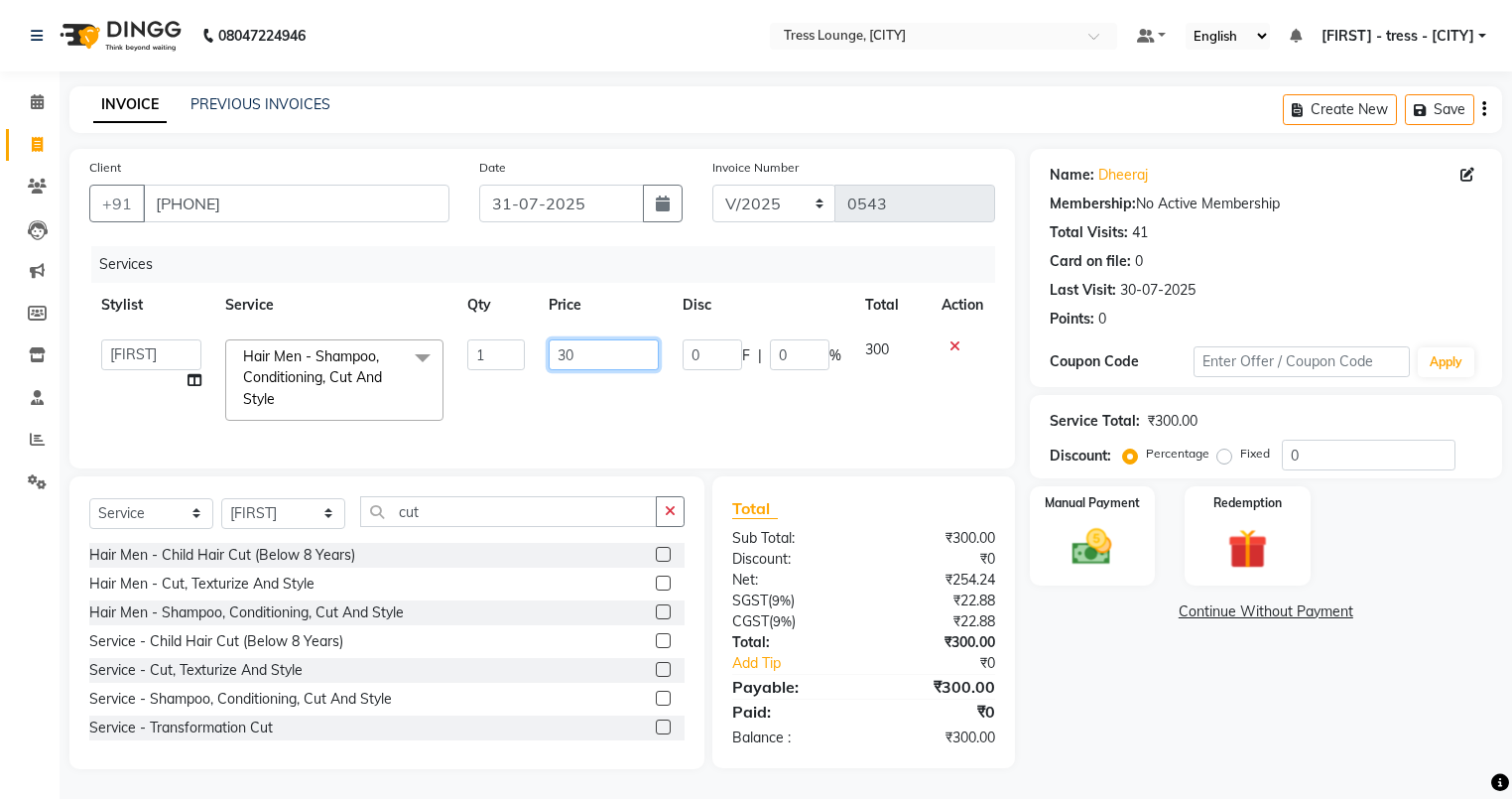 type on "3" 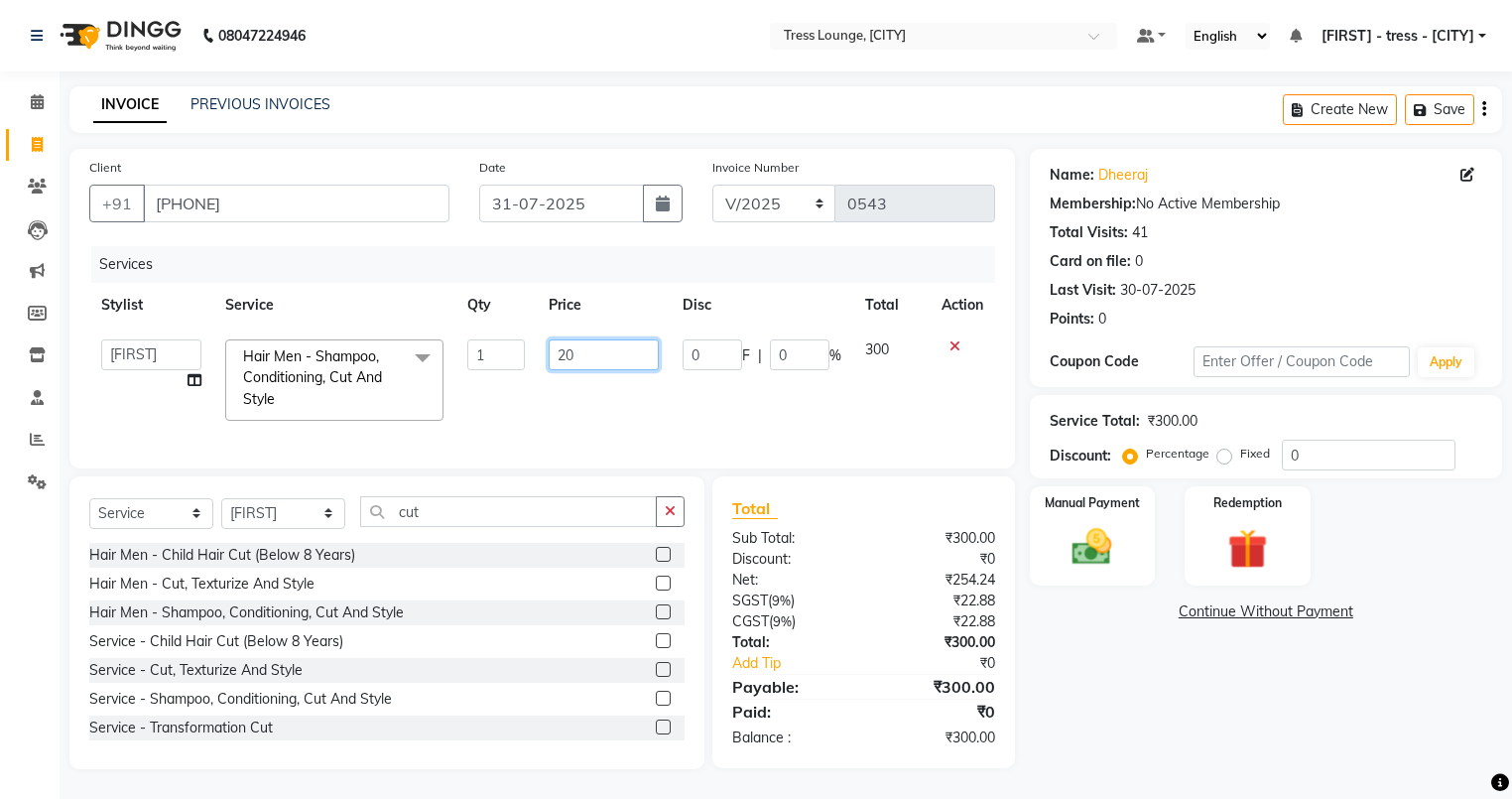 type on "200" 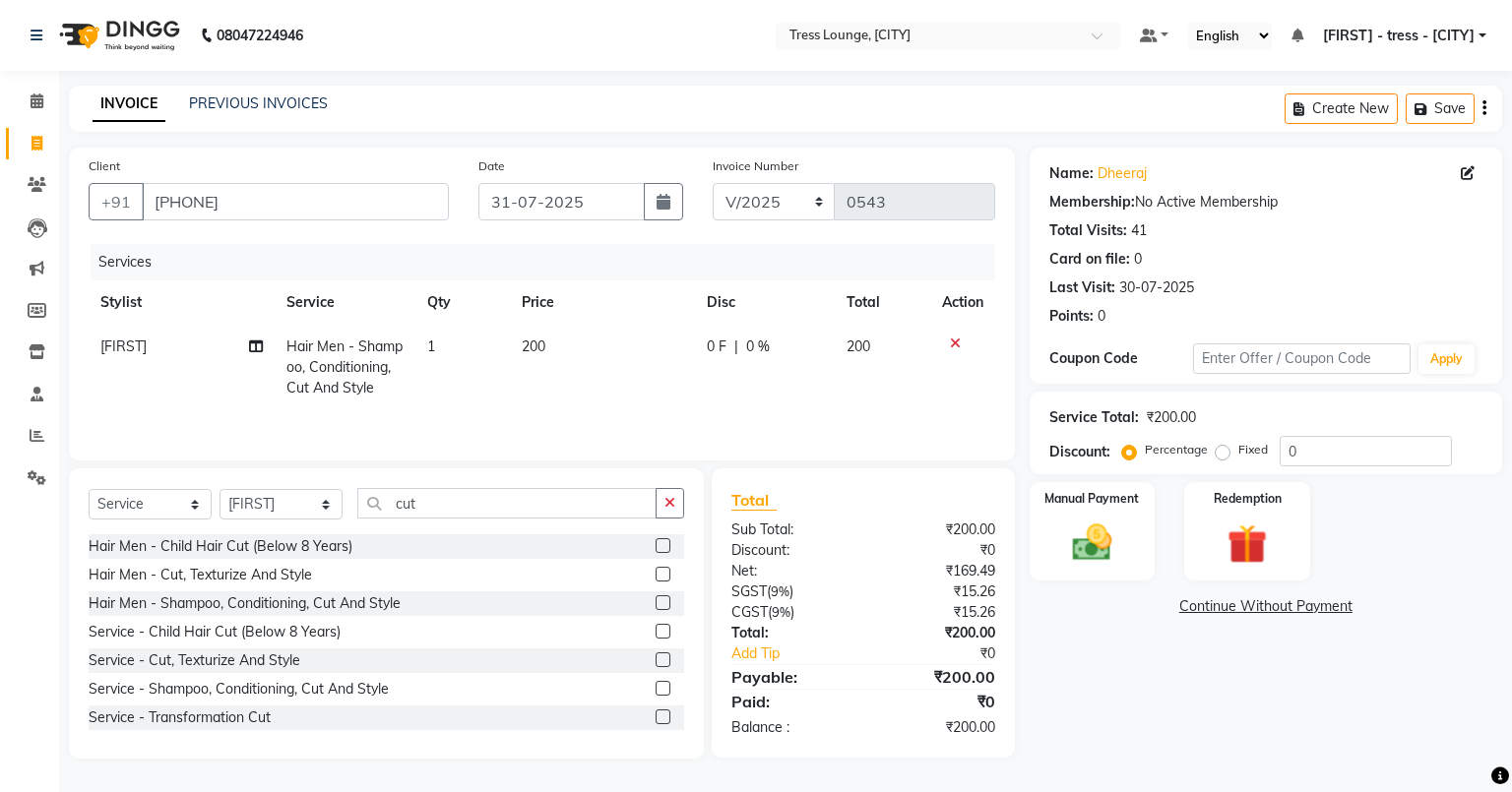 click on "200" 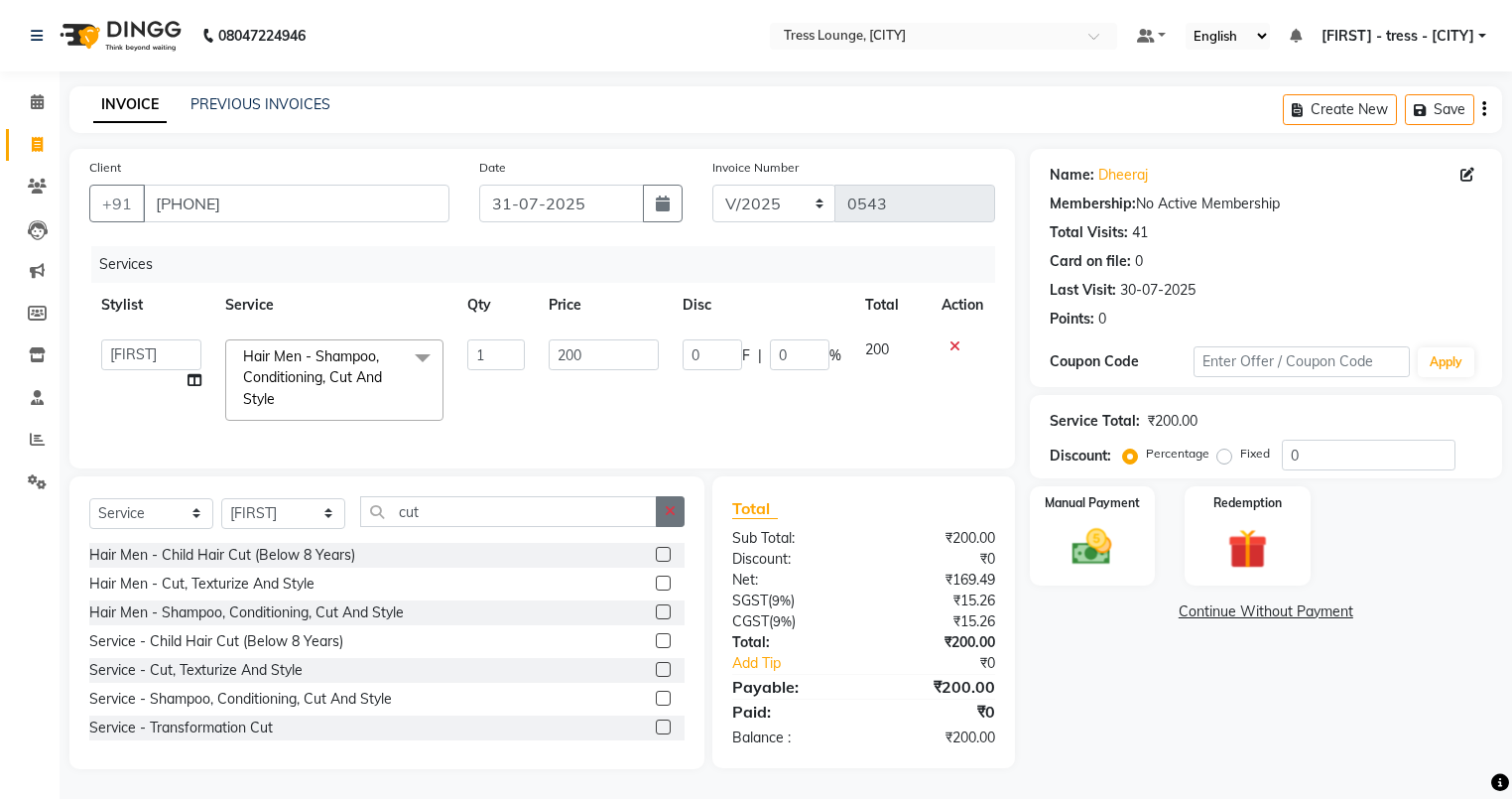 click 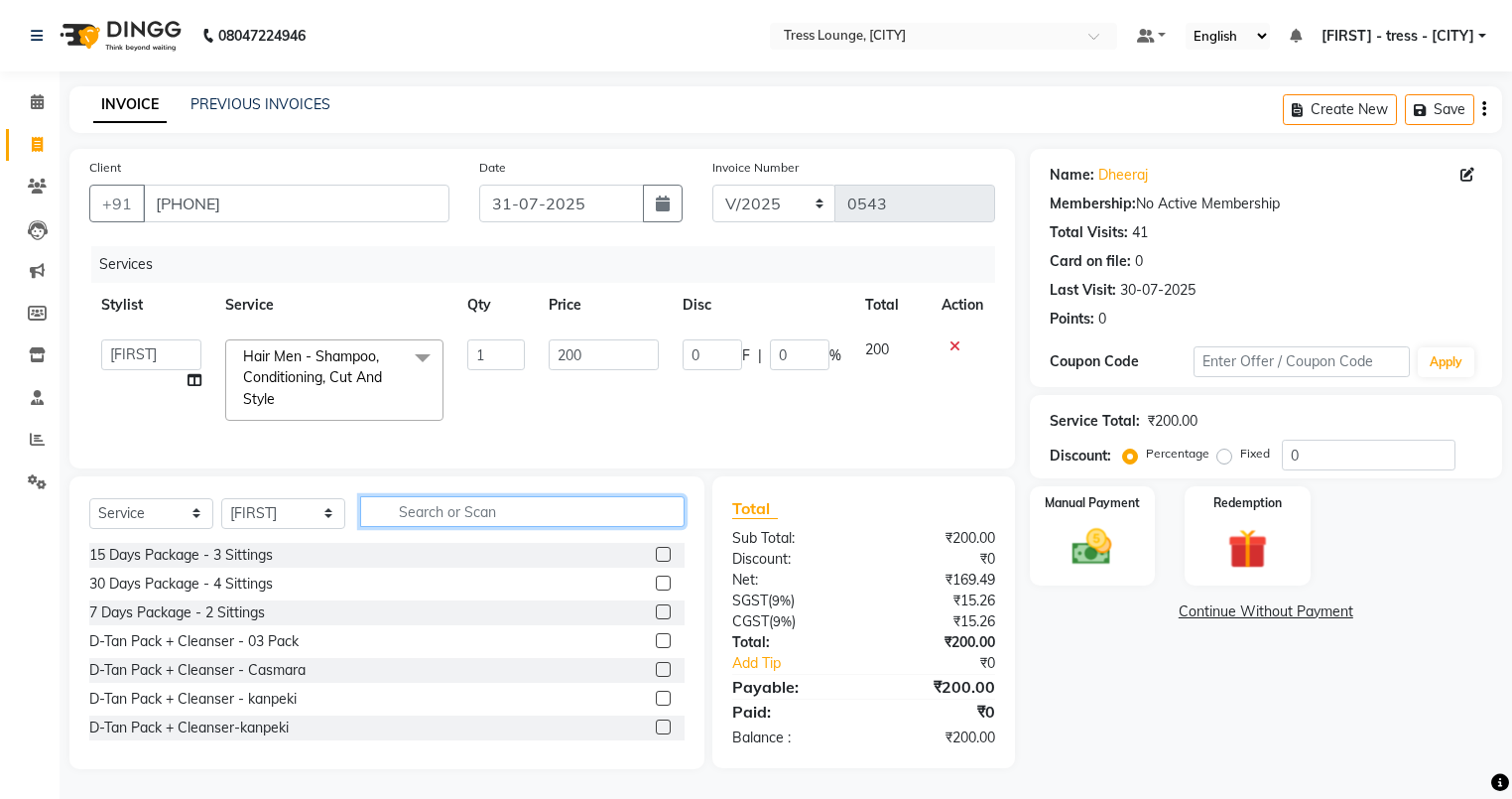 click 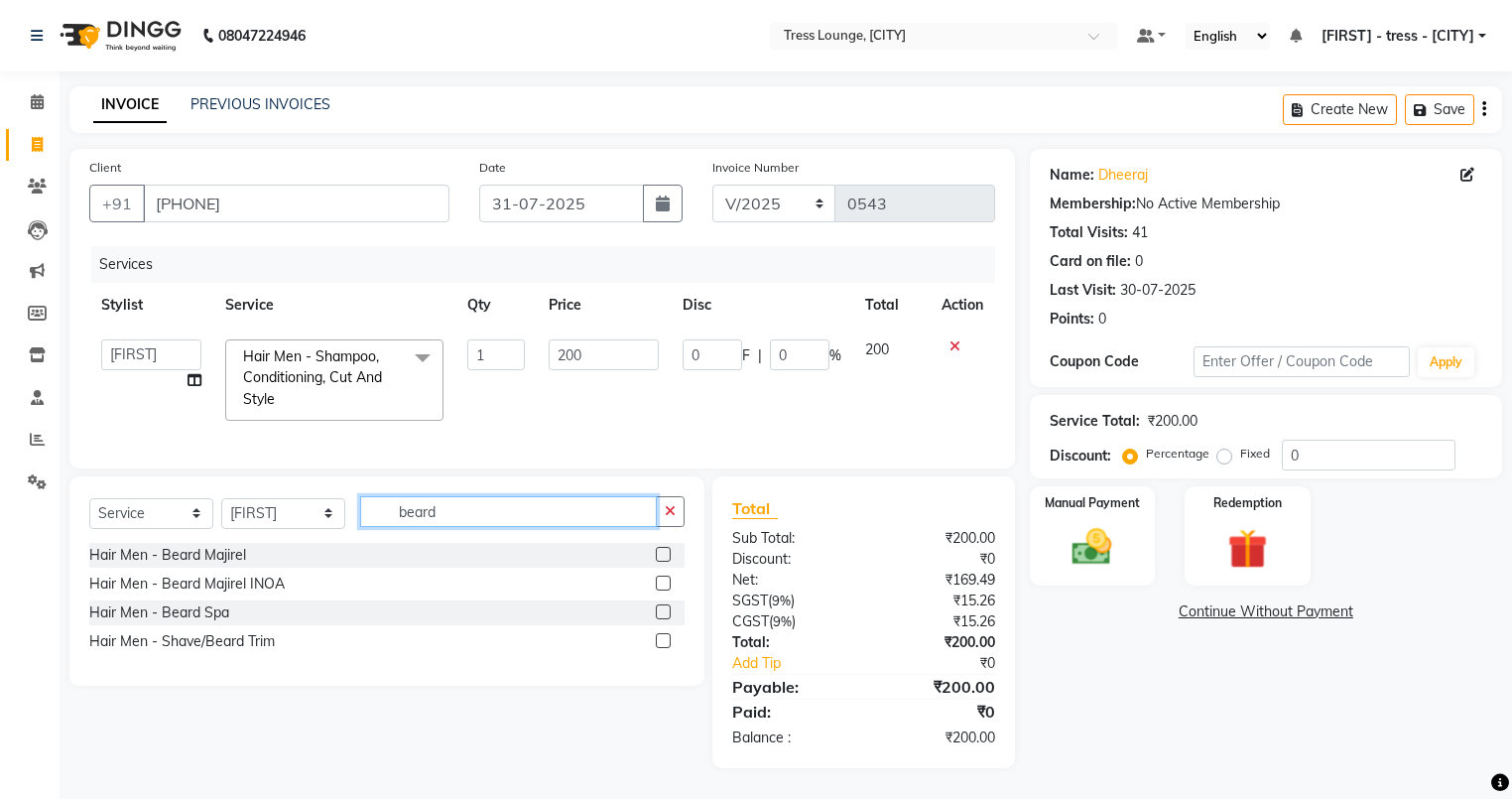 type on "beard" 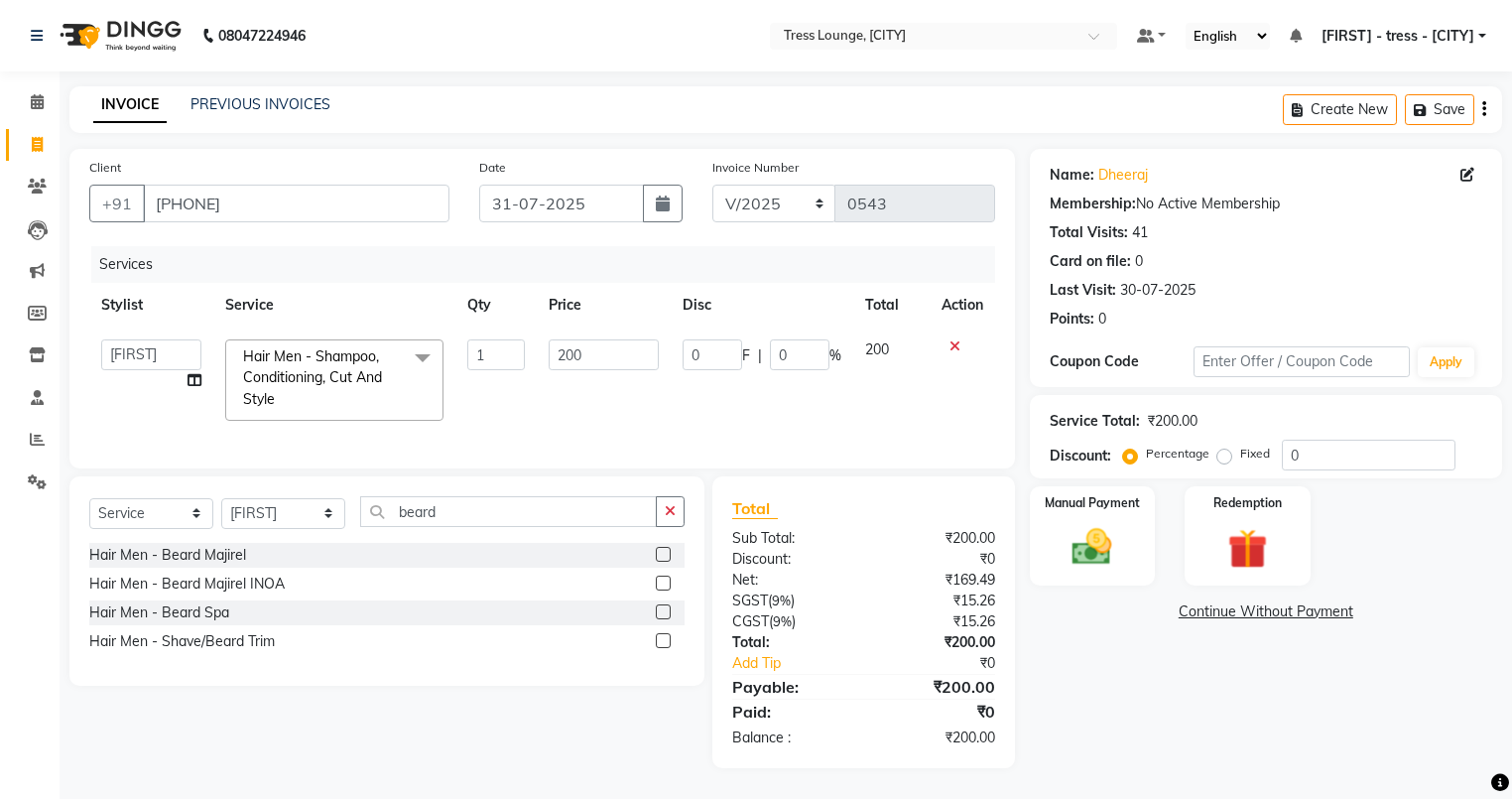 click 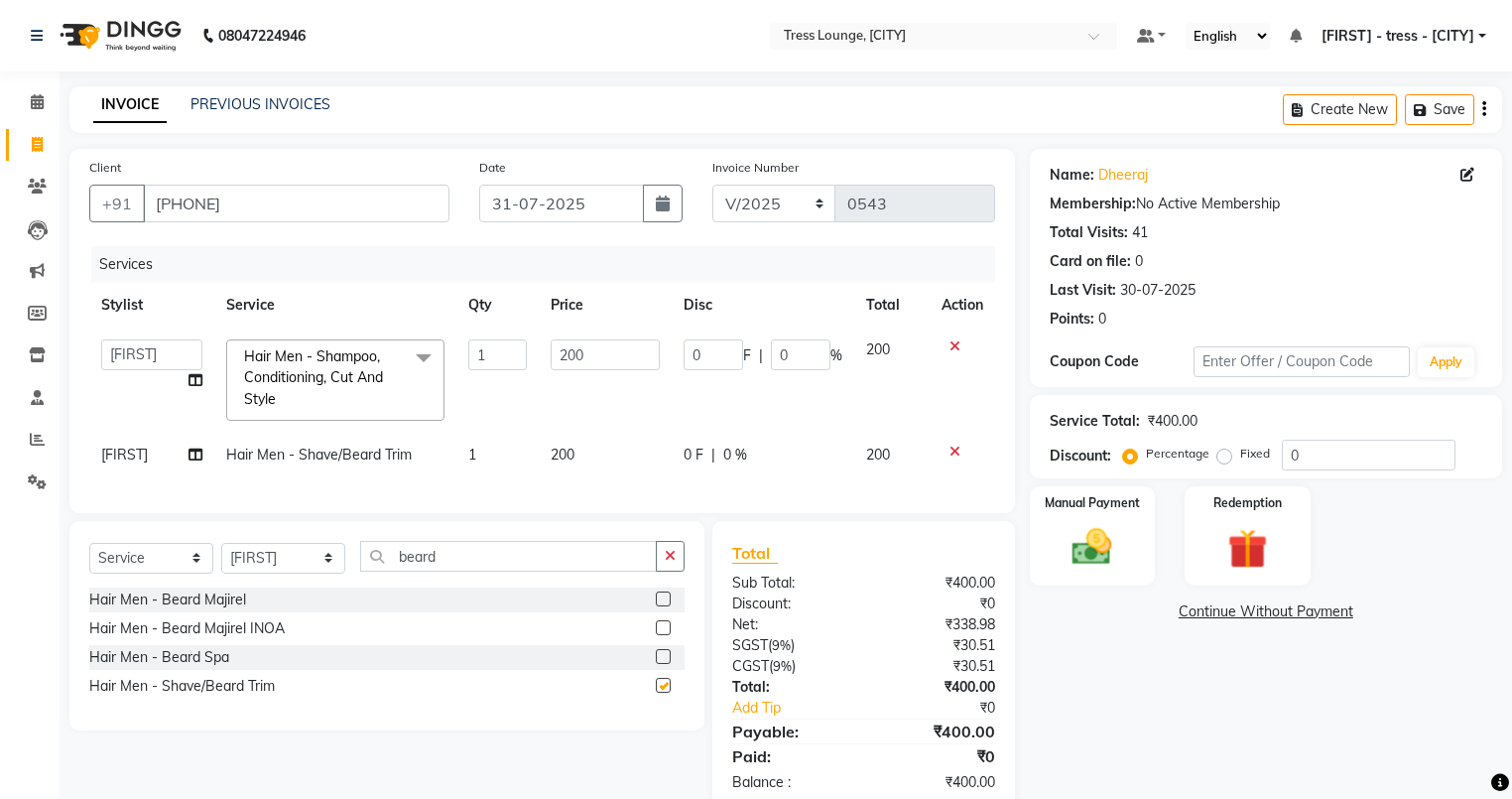 checkbox on "false" 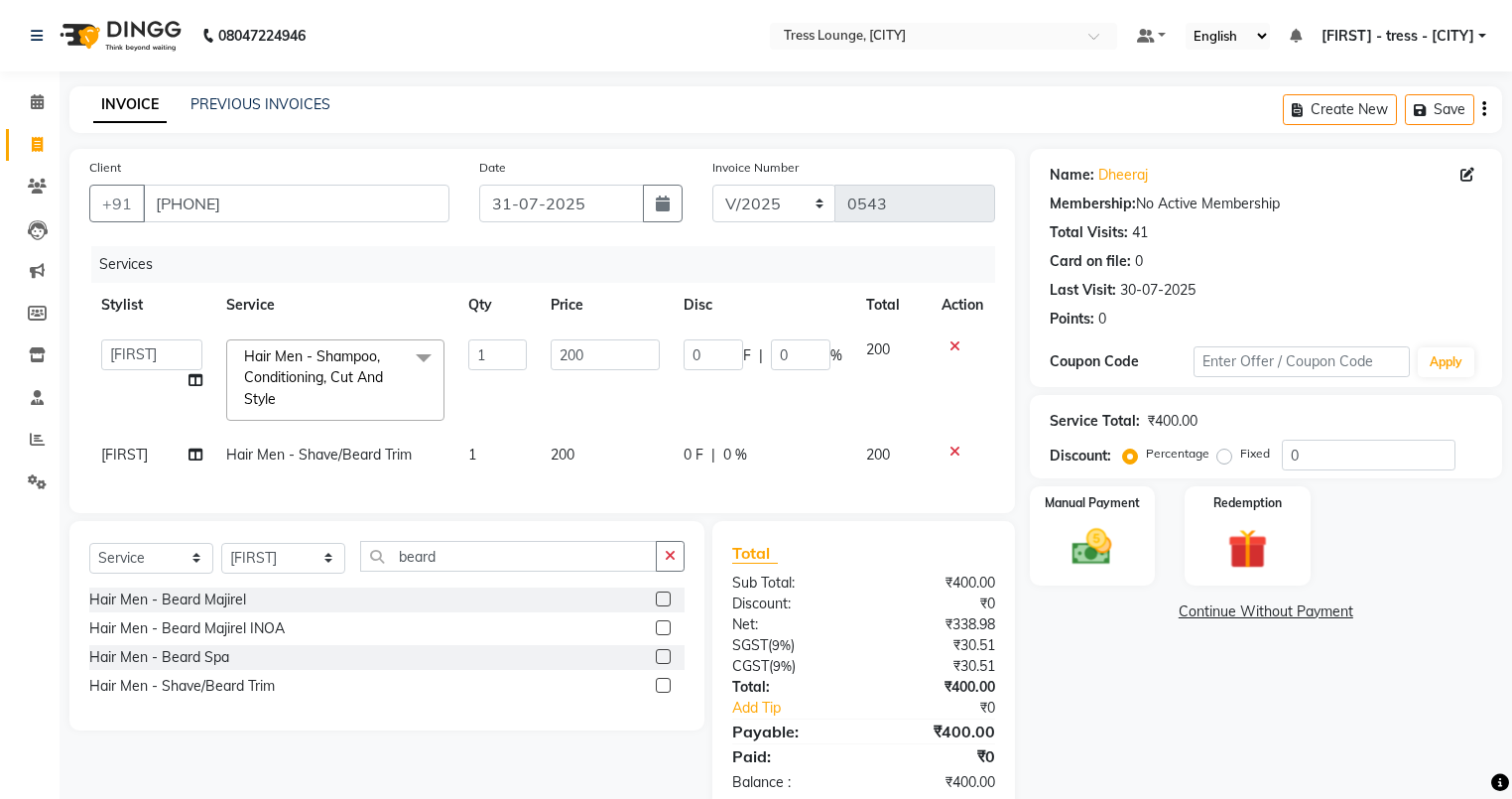 click on "200" 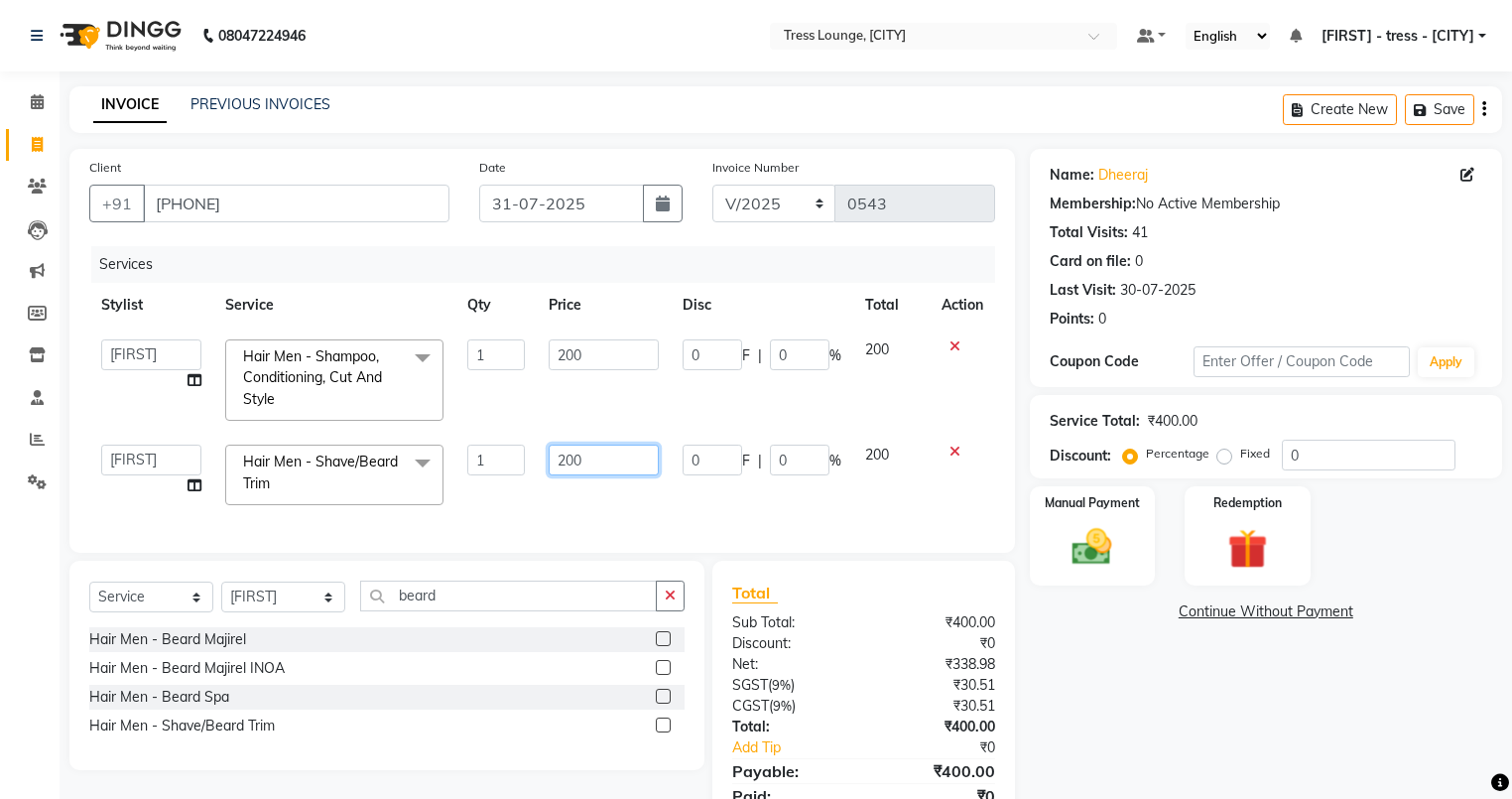 click on "200" 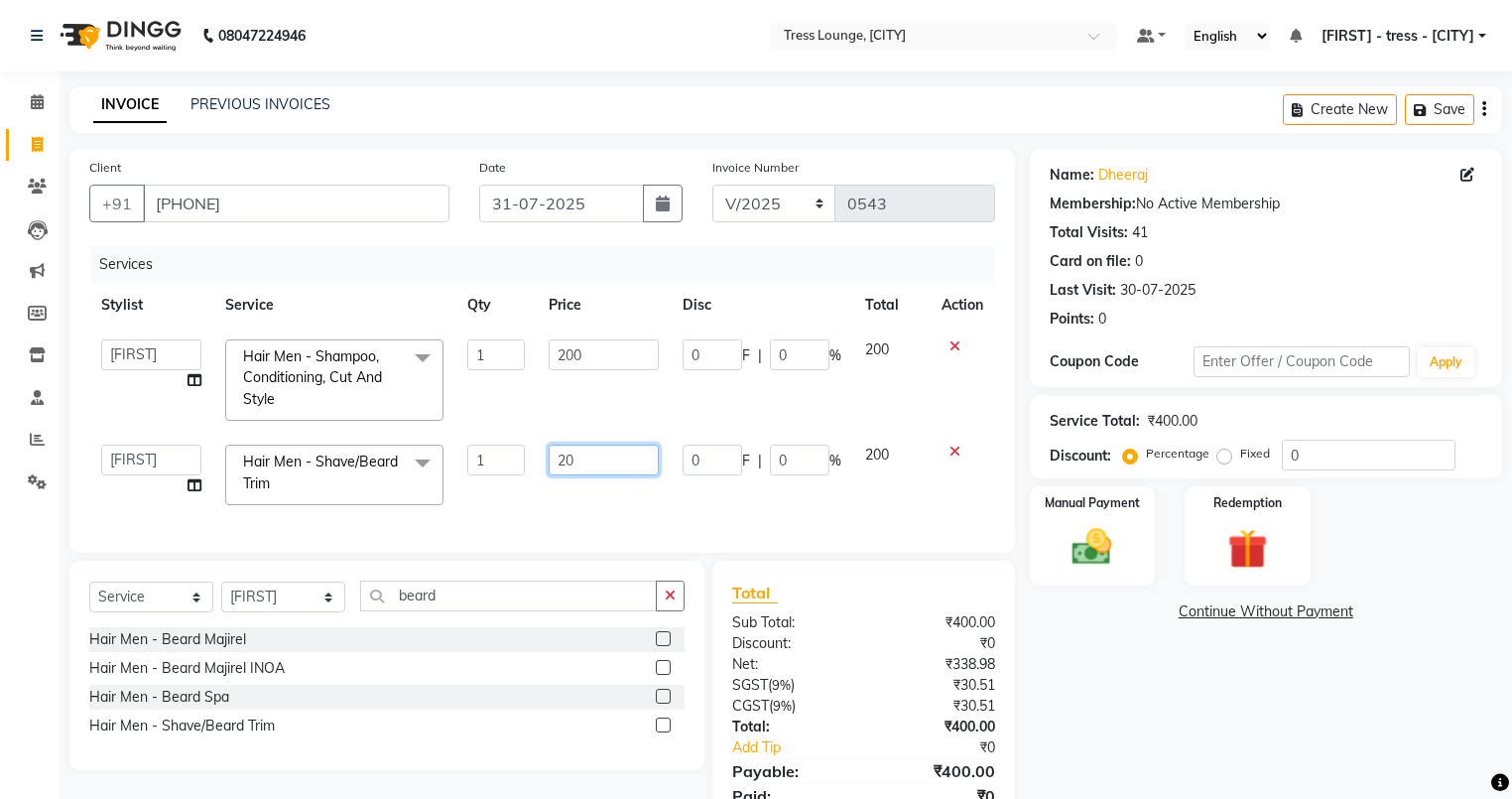type on "2" 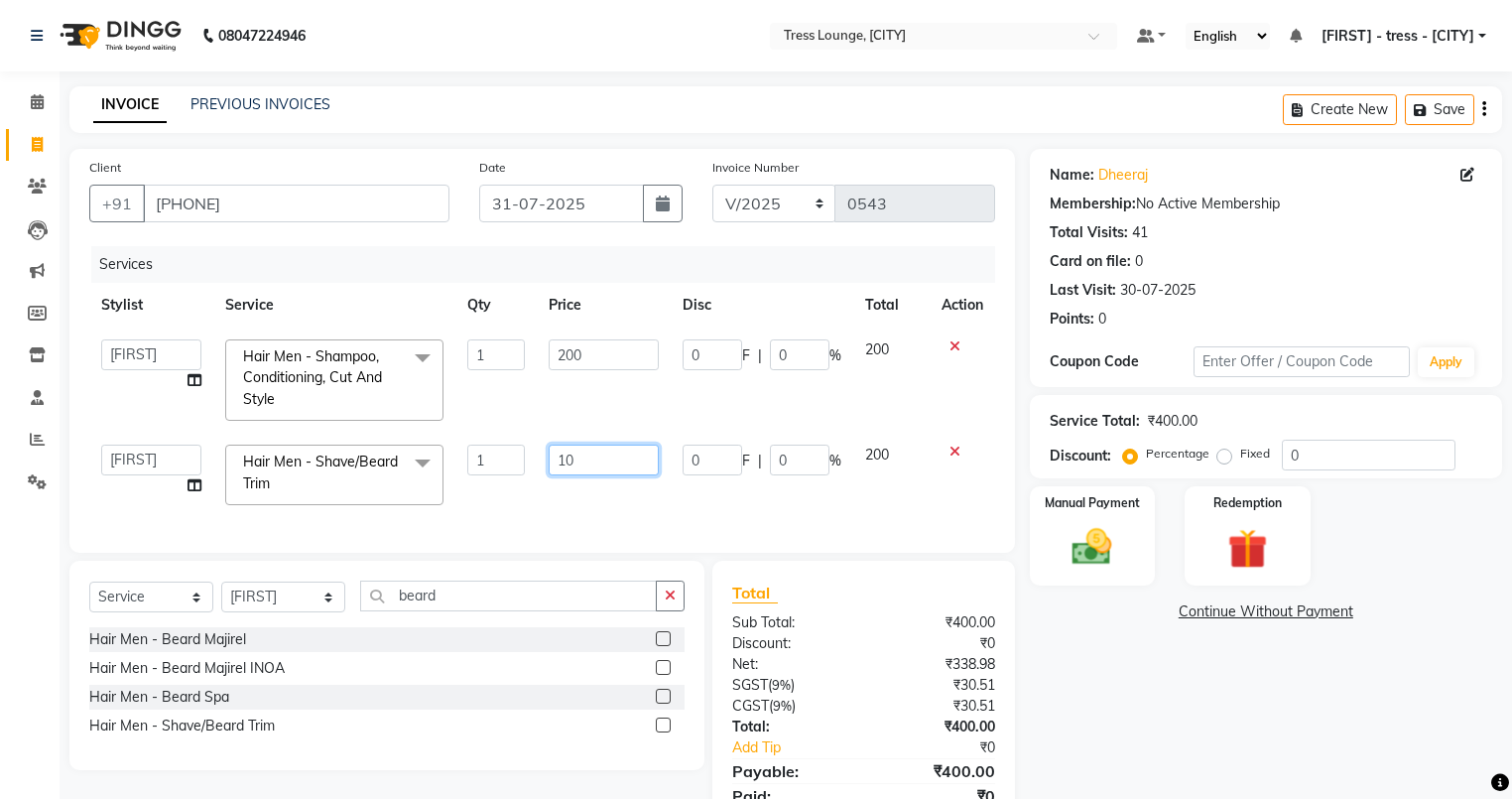 type on "100" 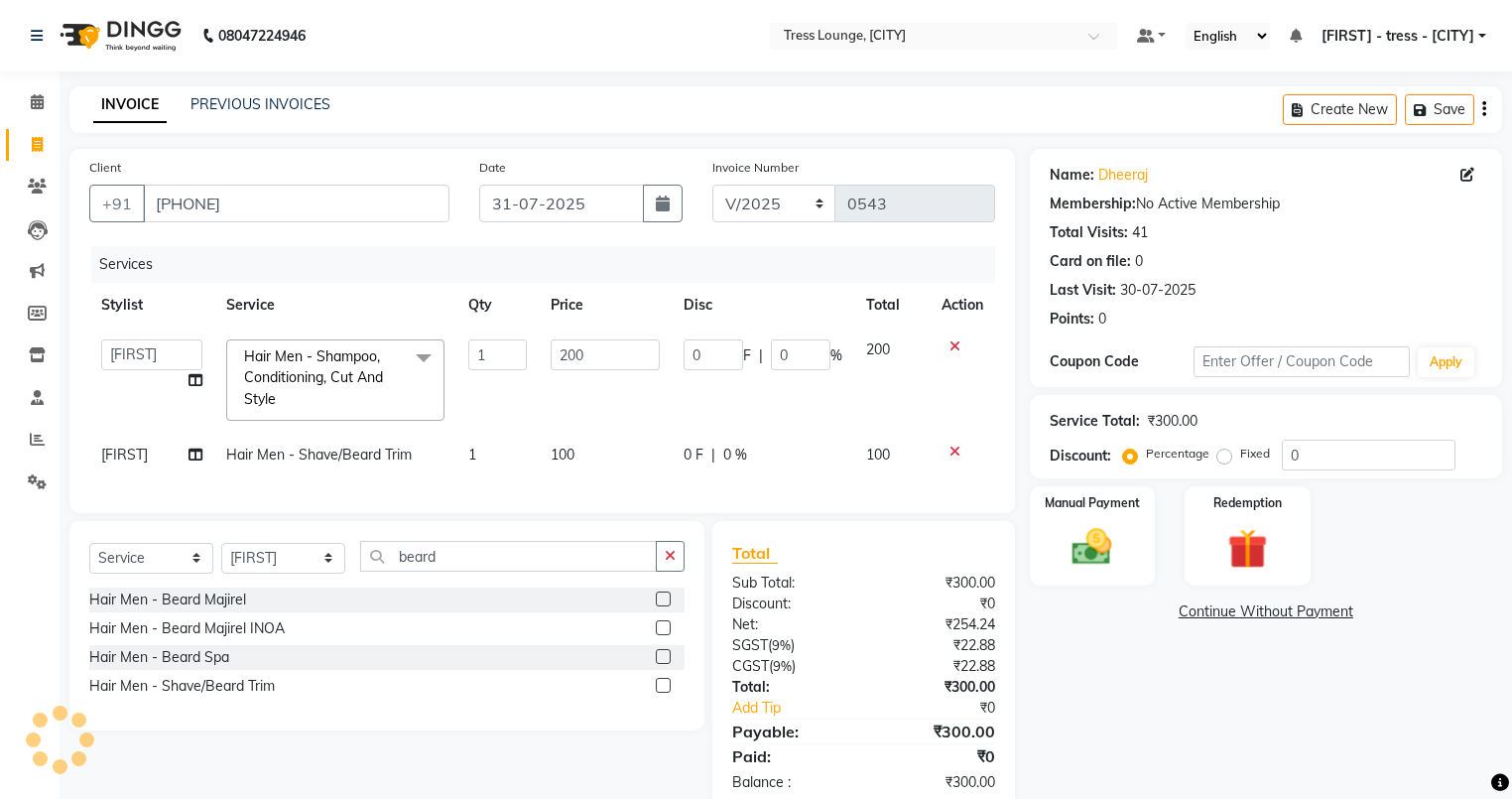 click on "Services Stylist Service Qty Price Disc Total Action  [FIRST]   [FIRST] [LAST]   [FIRST]   [FIRST]   [FIRST]   [FIRST]  Hair Men  - Shampoo, Conditioning, Cut And Style  x 15 Days Package - 3 Sittings 30 Days Package  - 4 Sittings 7 Days Package  - 2 Sittings  D-Tan Pack + Cleanser - 03 Pack D-Tan Pack + Cleanser - Casmara D-Tan Pack + Cleanser - kanpeki D-Tan Pack + Cleanser-kanpeki Additional Makeup - Groom Makeup Additional Makeup - Hair Extensions Additional Makeup - Photo Shoot (12 hrs) Additional Makeup - Photo Shoot (6 hrs) Additional Makeup - Saree Drape Basic Makeup - Bridal Makeup Basic Makeup - Engagement Makeup Basic Makeup - Party Makeup Basic Makeup - Reception Makeup Basic Makeup - Party2 Bridal Makeup -  makeup  Bleach - Full Arms Bleach - Full Body Bleach - Full Front/Back Bleach - Full Legs Bleach - Hands/ Feet Bleach - neck Bleach - Face Cleanup (40/45 Min) - Casmara Cleanup Cleanup (40/45 Min) - Tress Lounge Signature Cleanup O3 Cleanup Aroma Cleanup  Facial - Casmara Facial Facial - Aroma GK SPA" 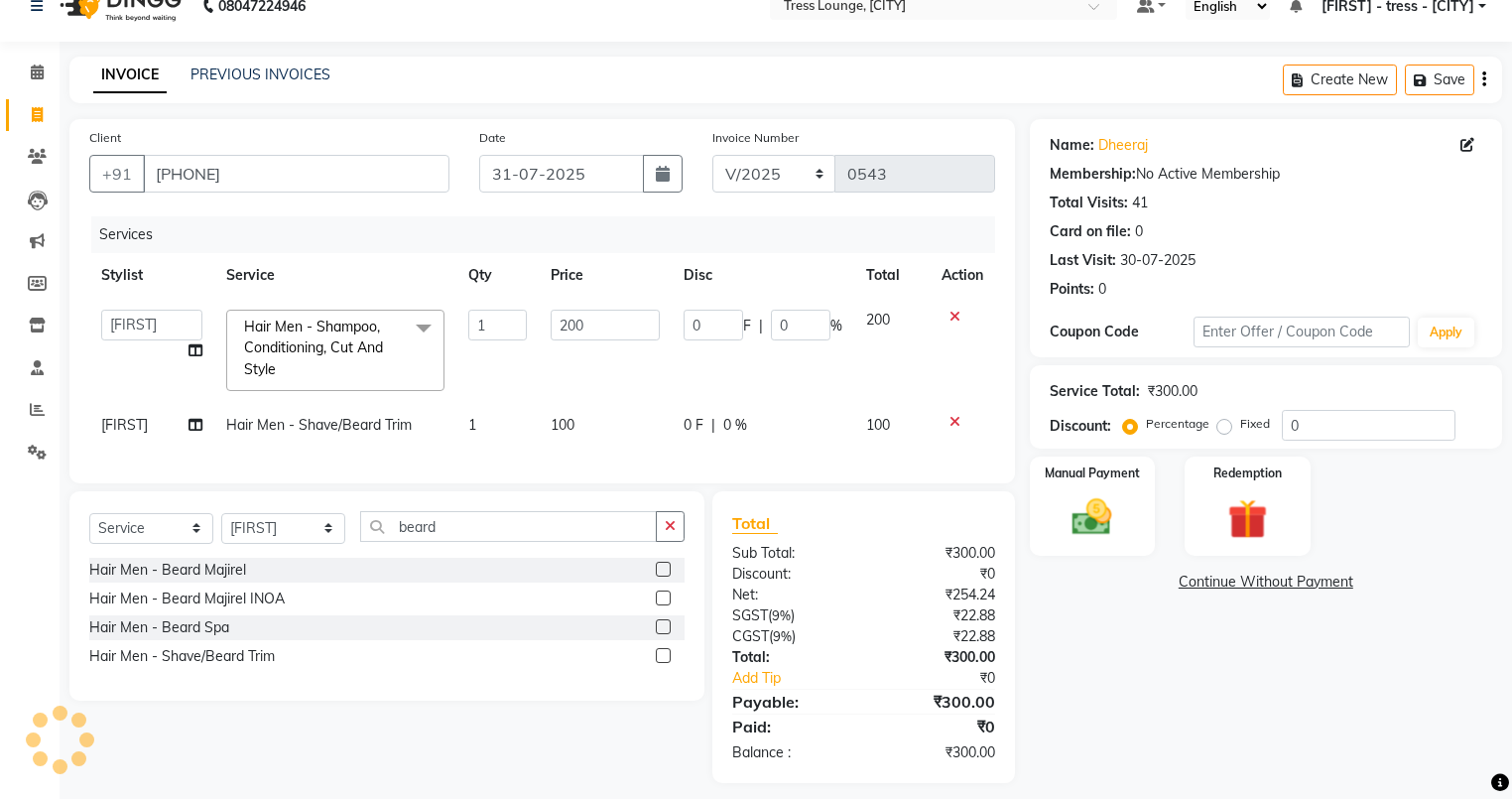 scroll, scrollTop: 56, scrollLeft: 0, axis: vertical 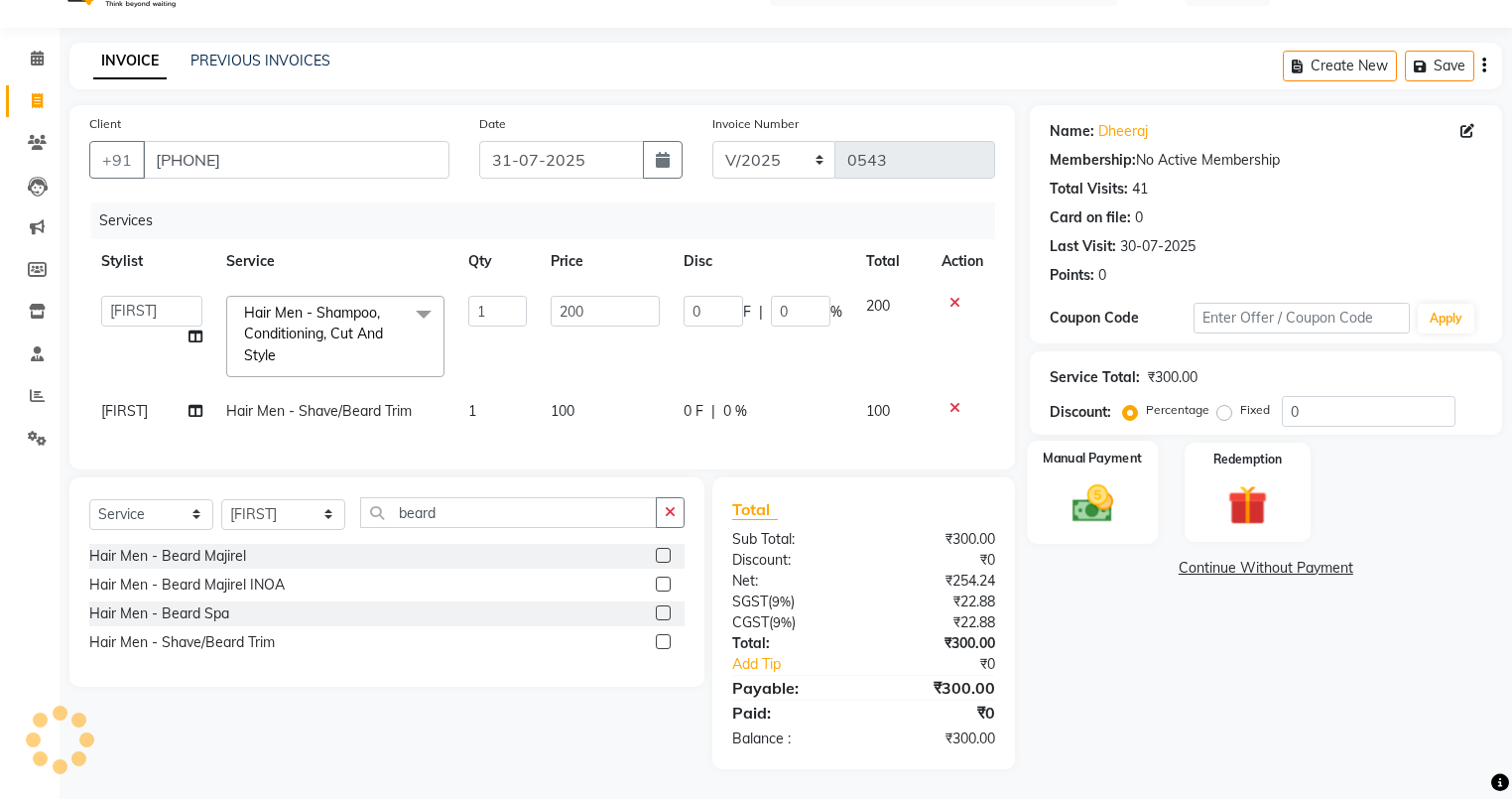 click 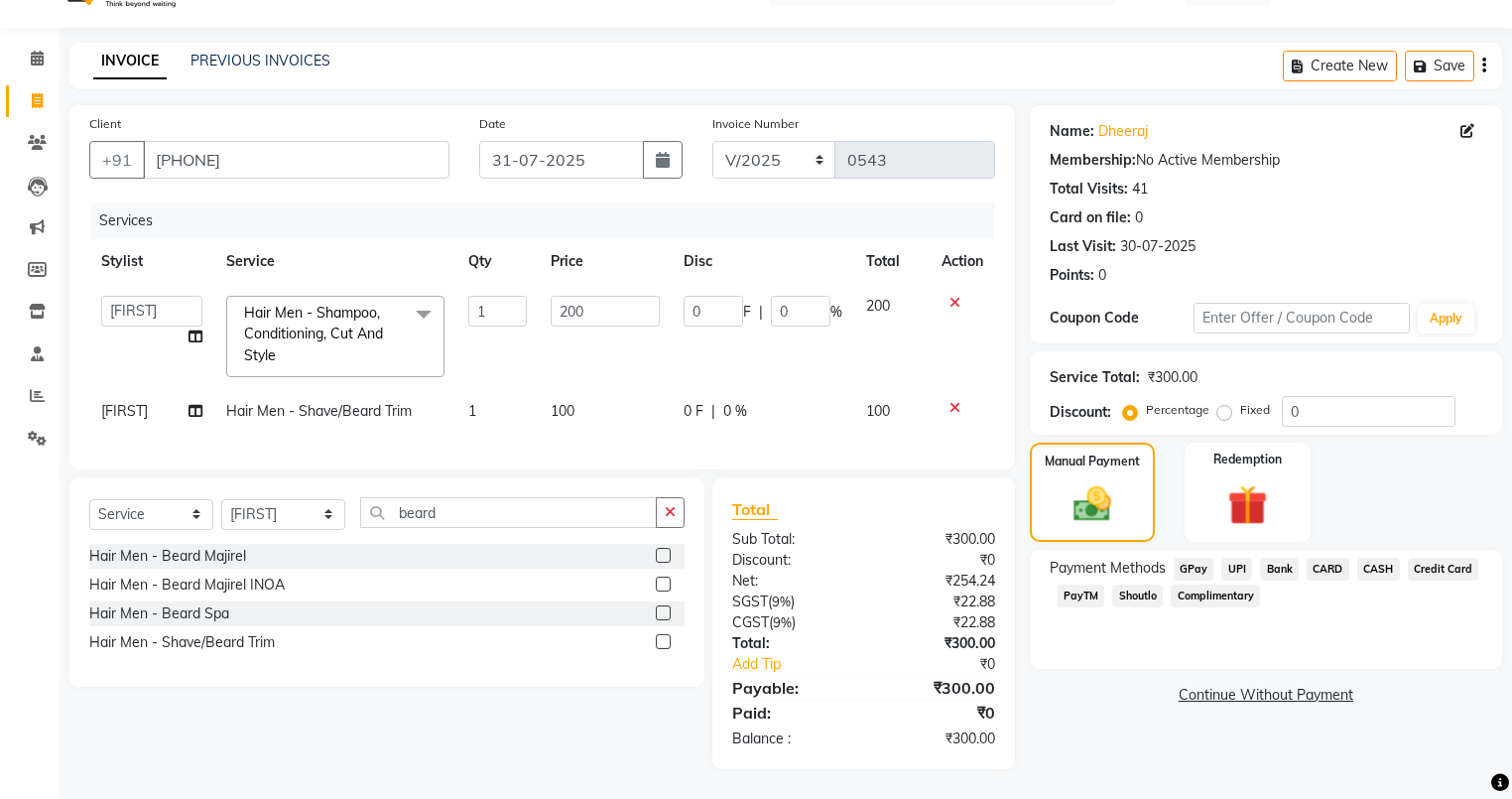 click on "CASH" 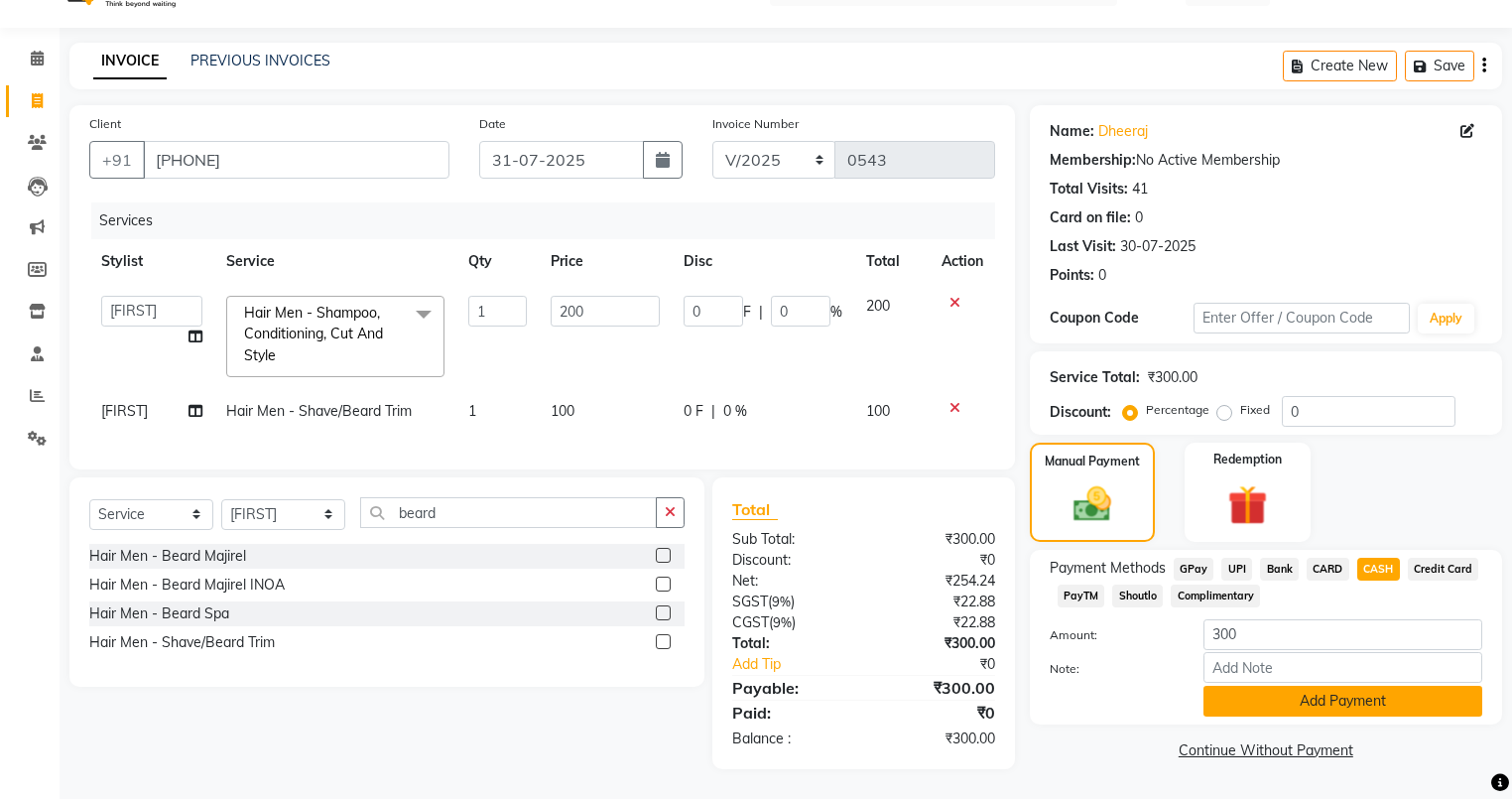 click on "Add Payment" 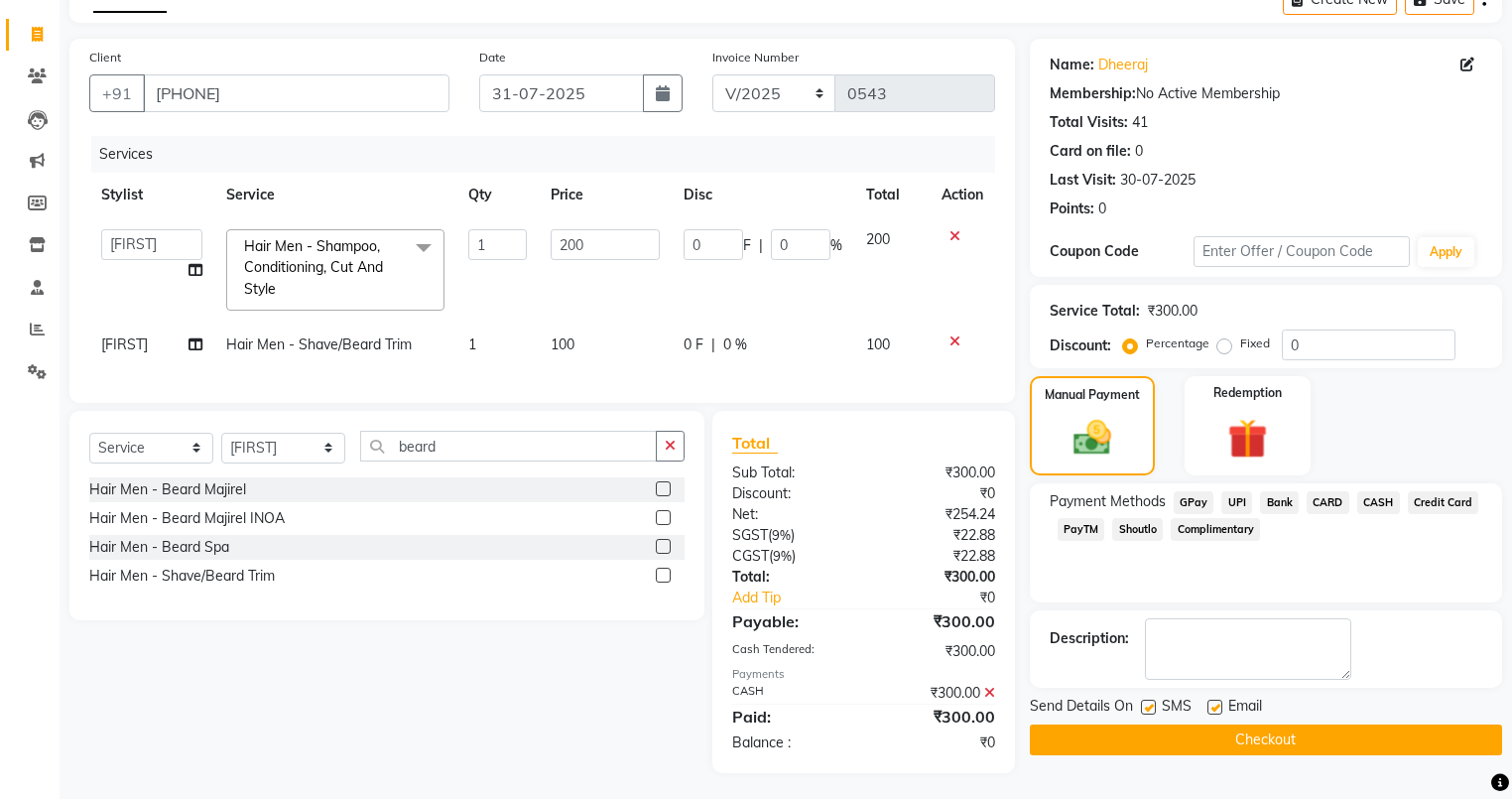 scroll, scrollTop: 126, scrollLeft: 0, axis: vertical 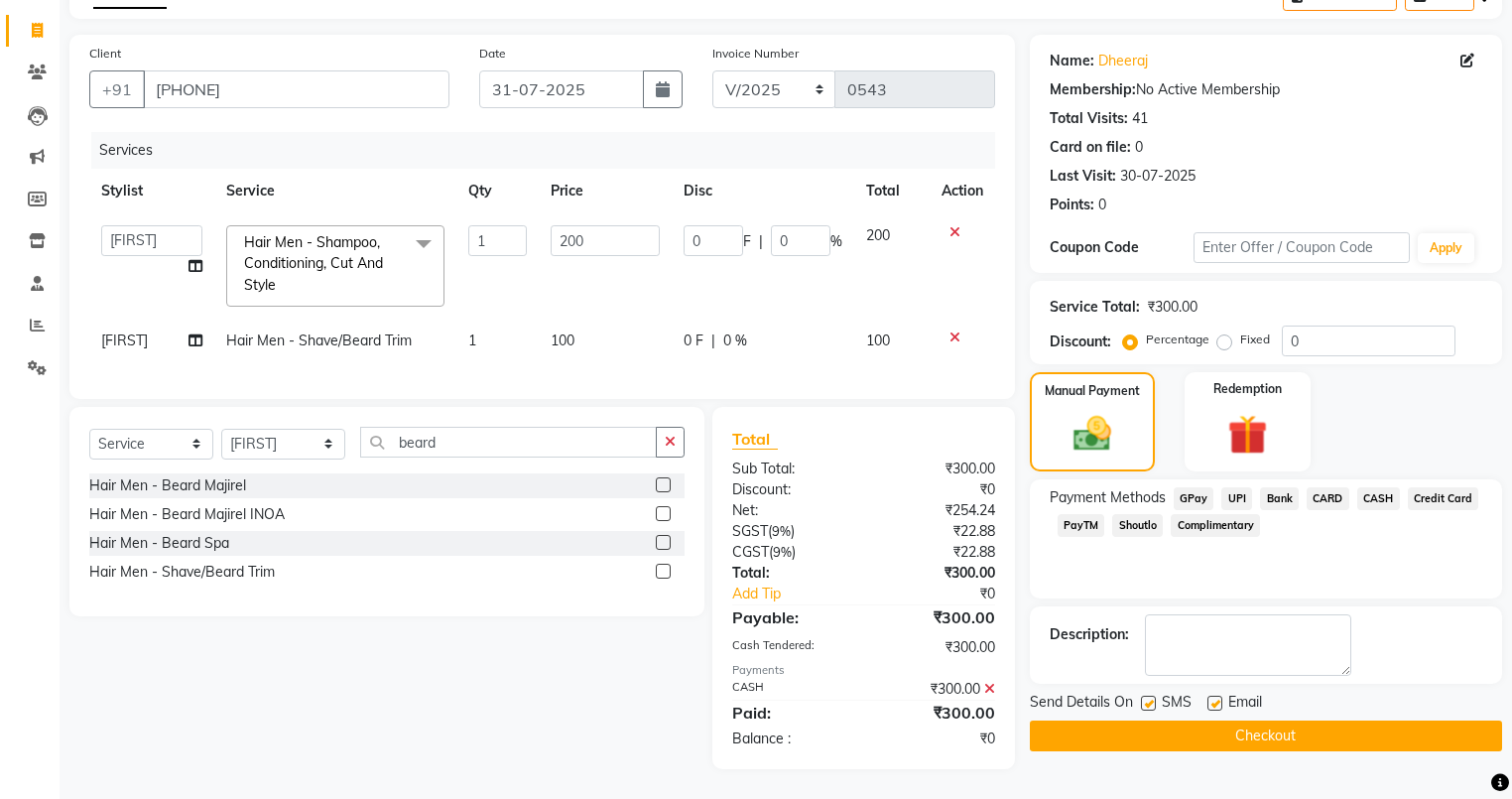 click on "Checkout" 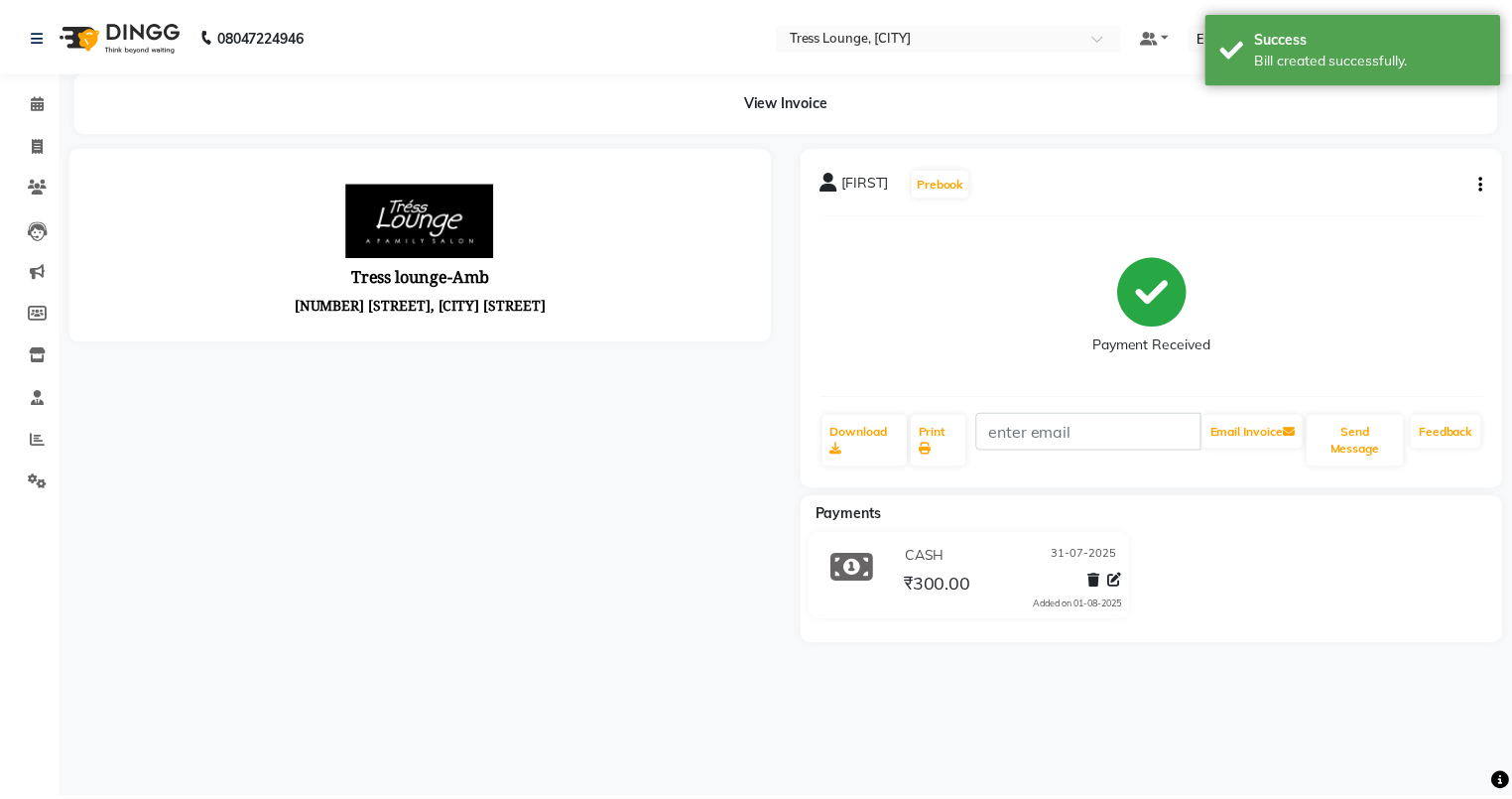 scroll, scrollTop: 0, scrollLeft: 0, axis: both 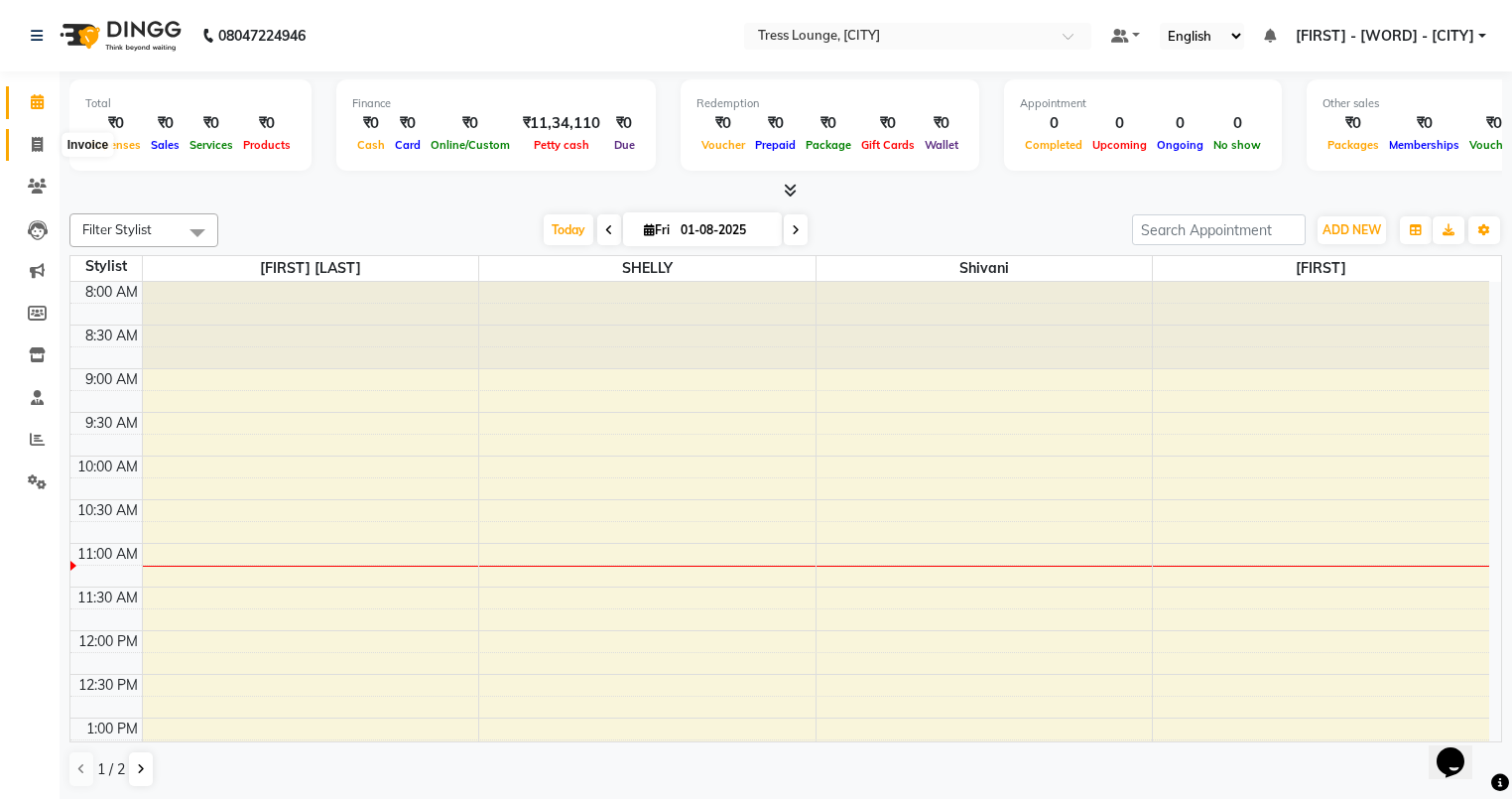 click 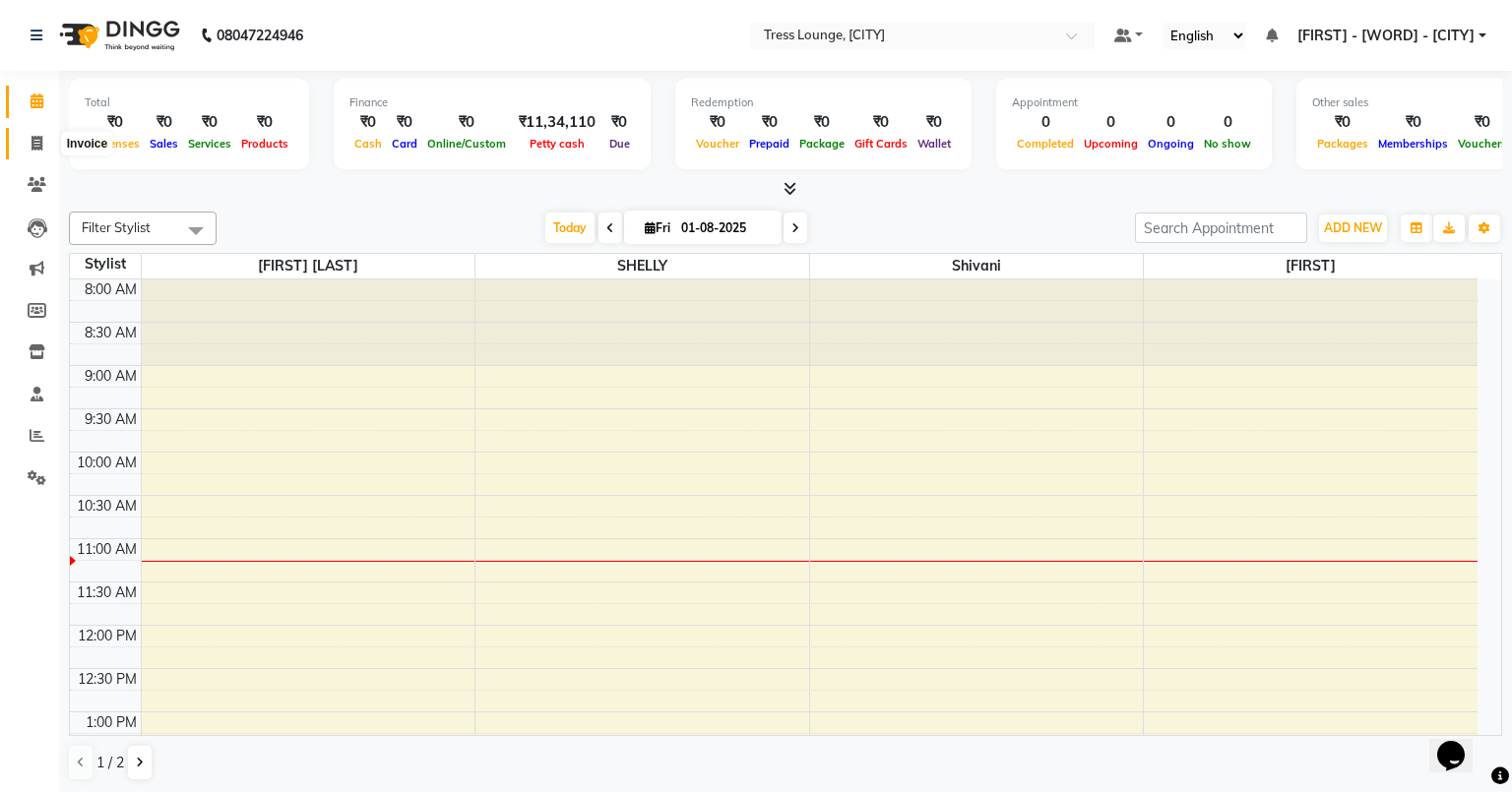 select on "5899" 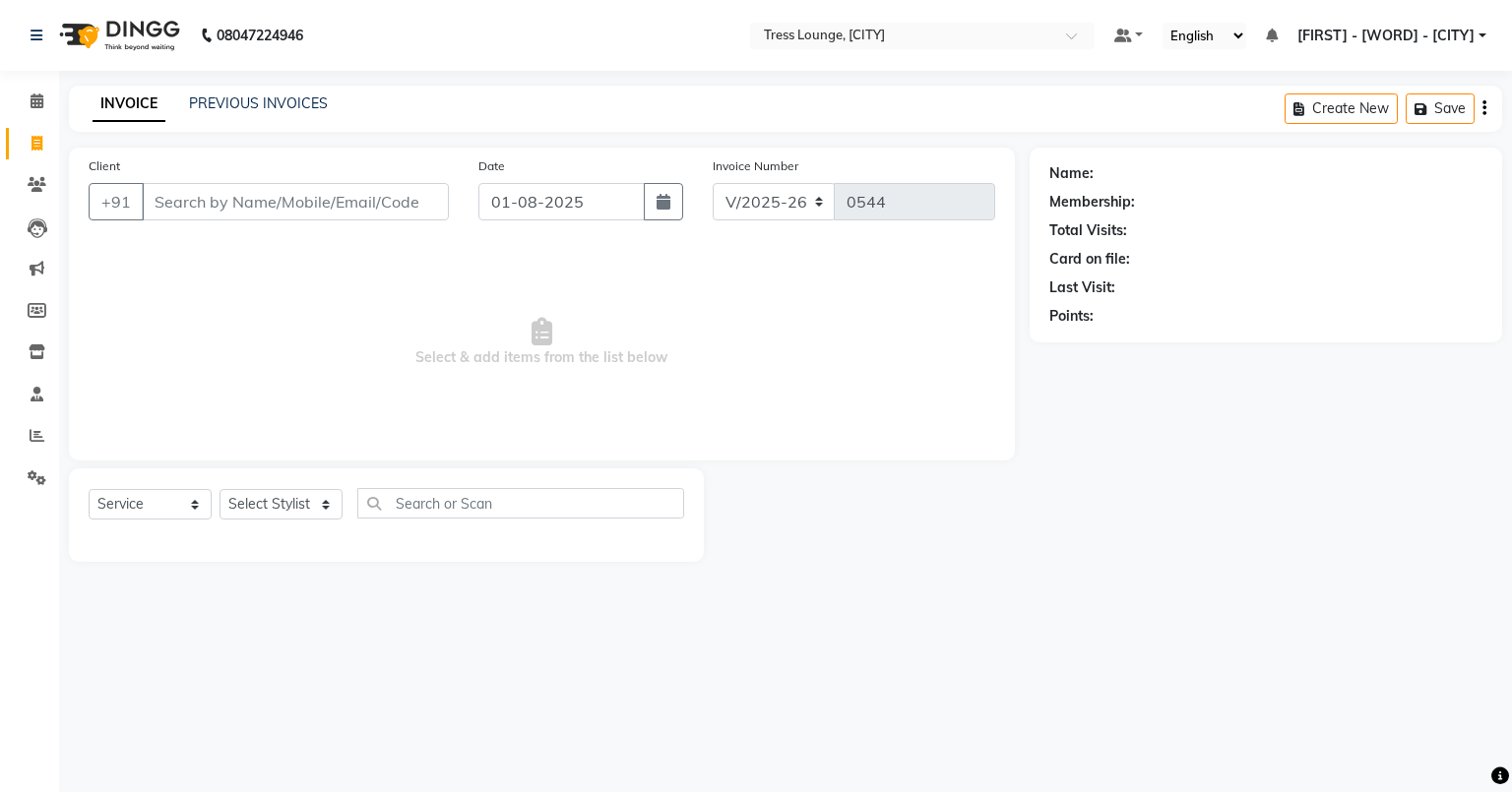 click on "PREVIOUS INVOICES" 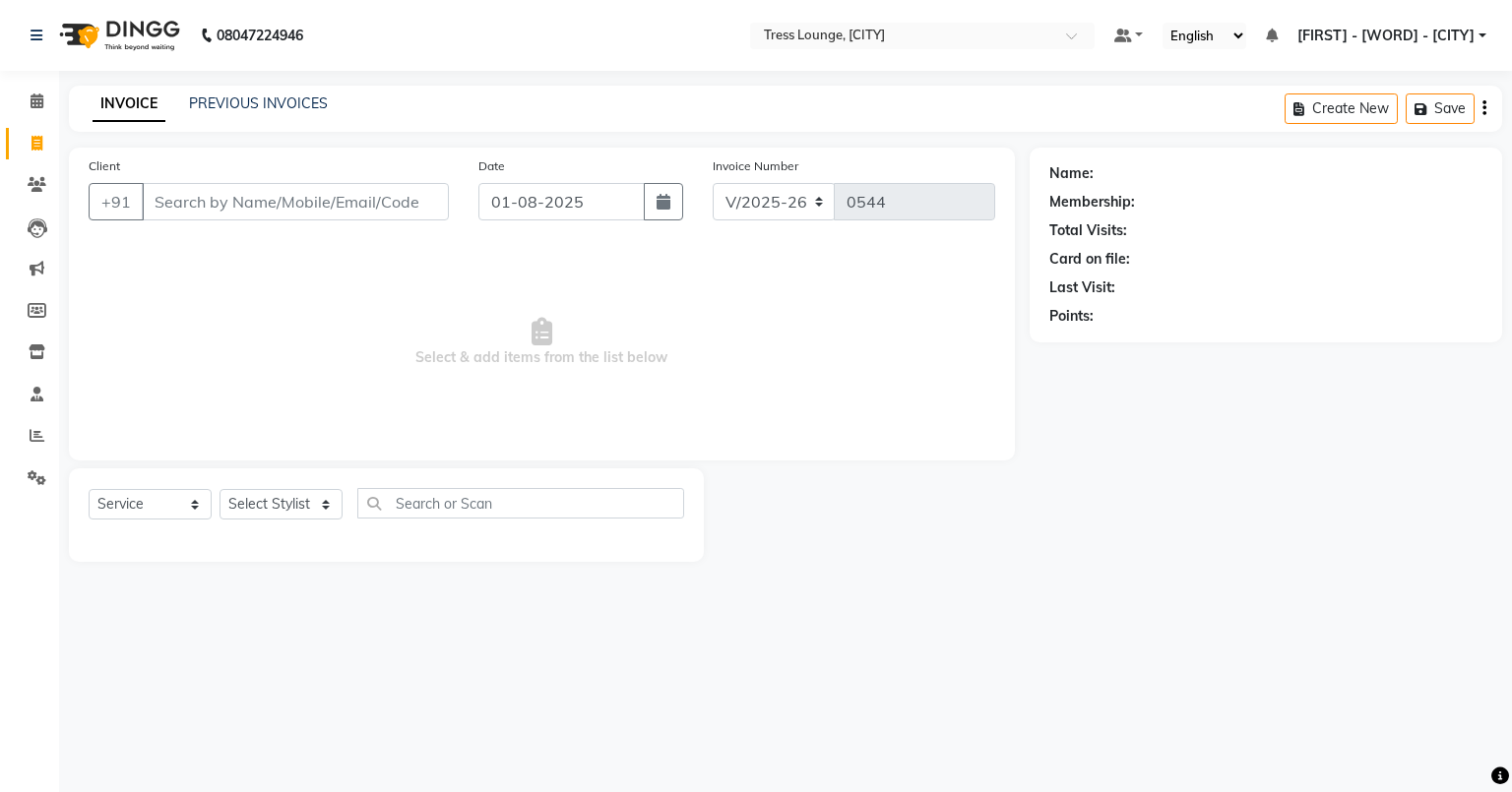 click on "INVOICE PREVIOUS INVOICES Create New   Save" 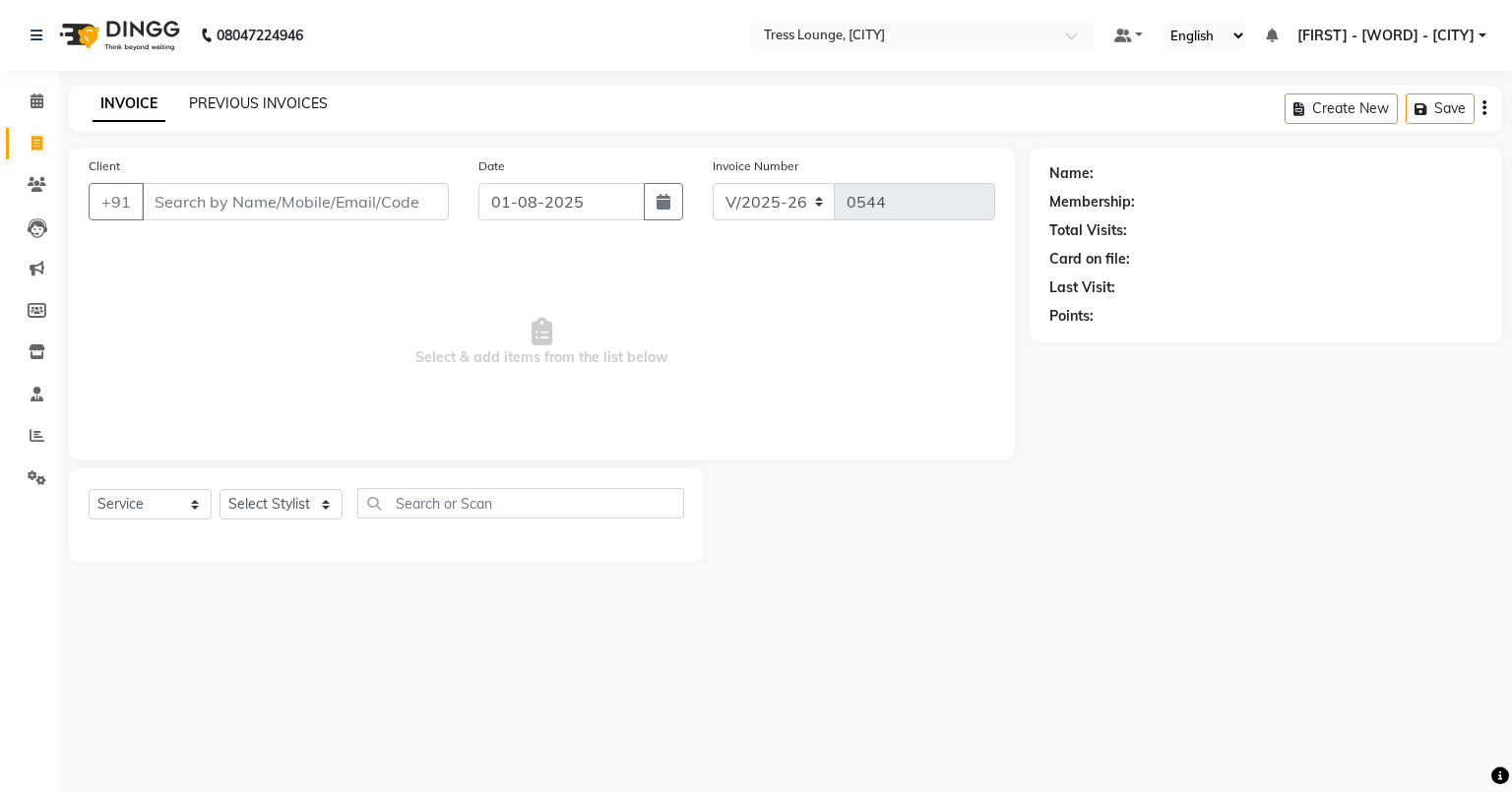 click on "PREVIOUS INVOICES" 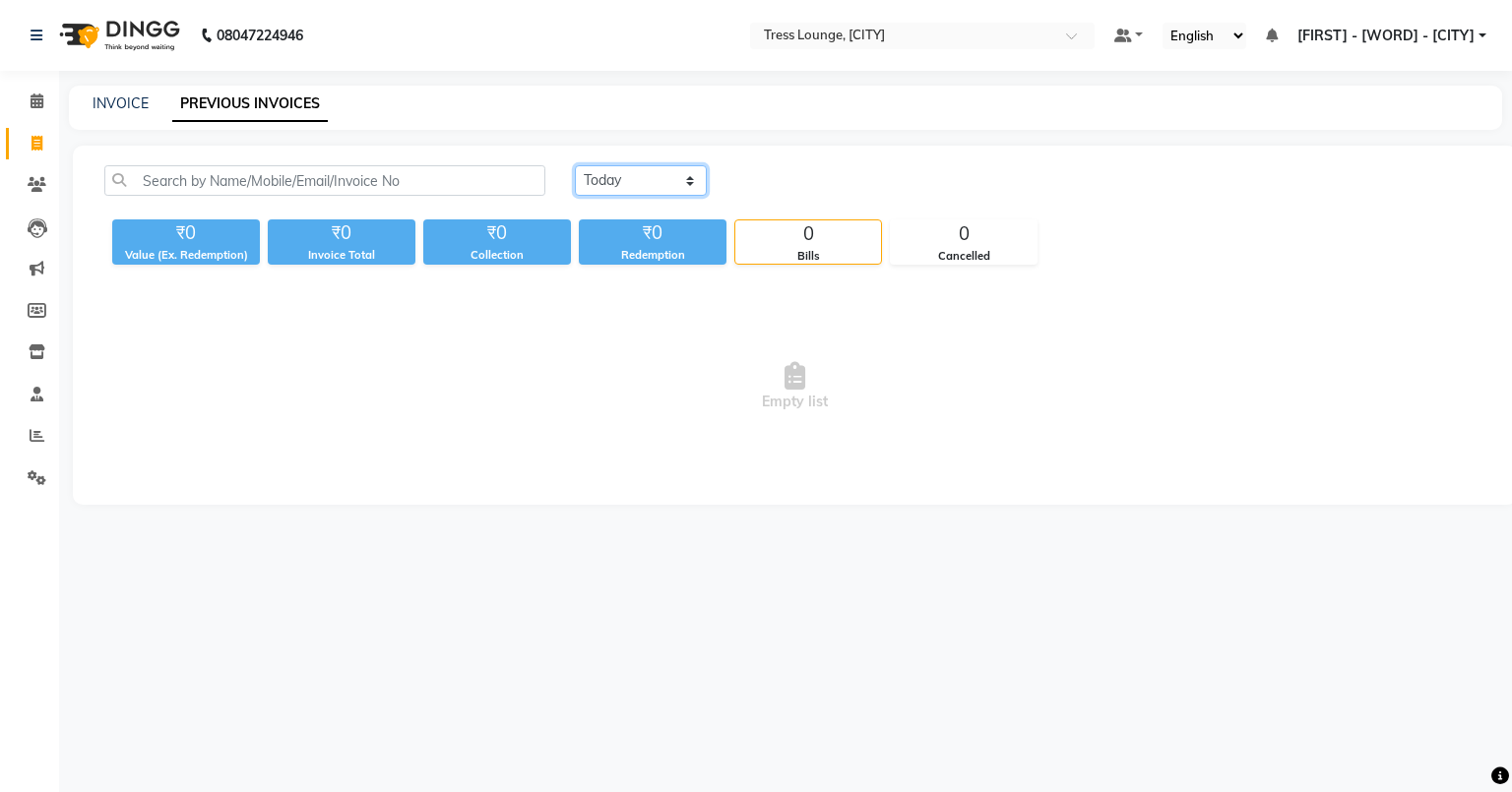 click on "Today Yesterday Custom Range" 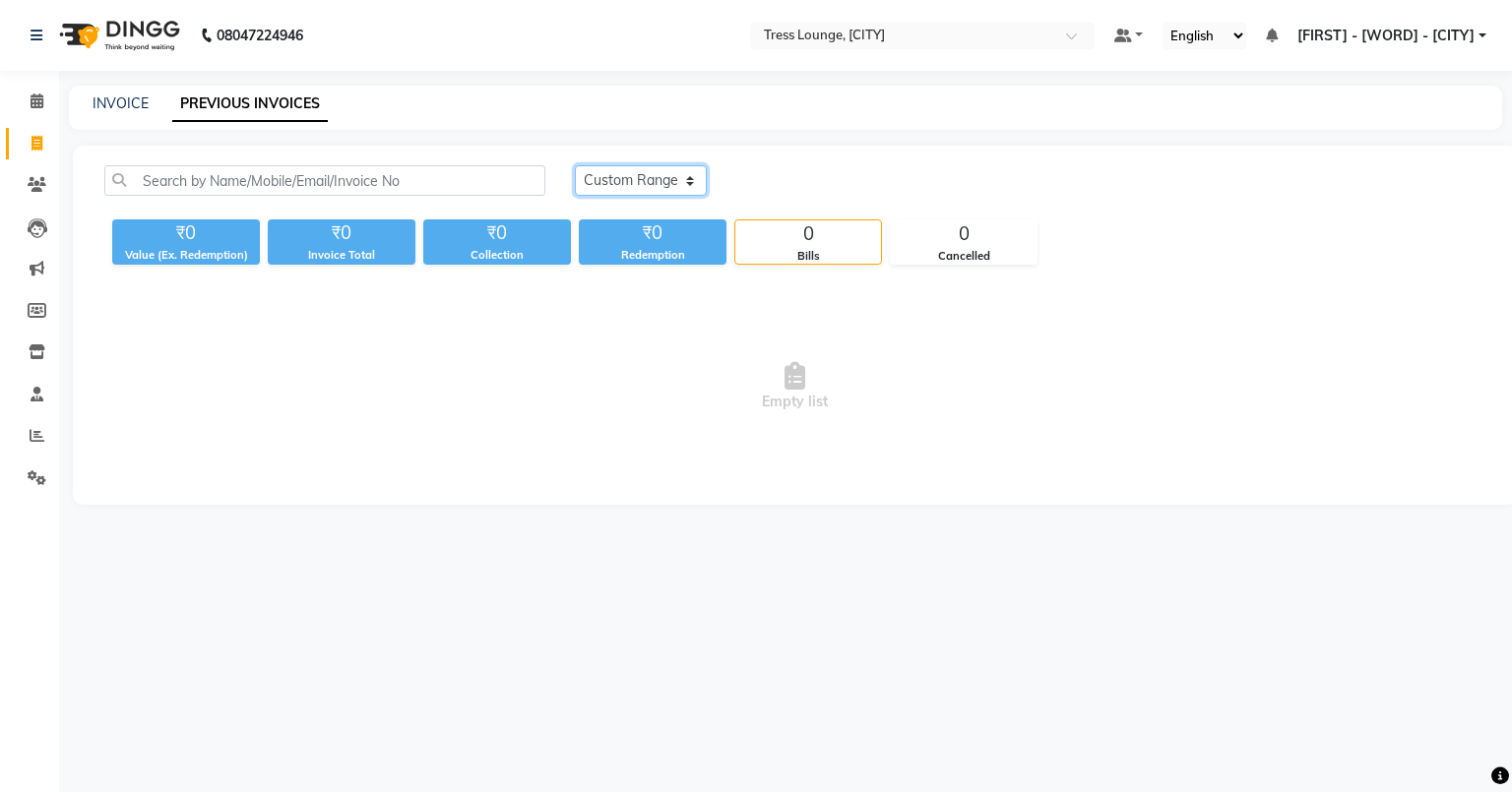 click on "Today Yesterday Custom Range" 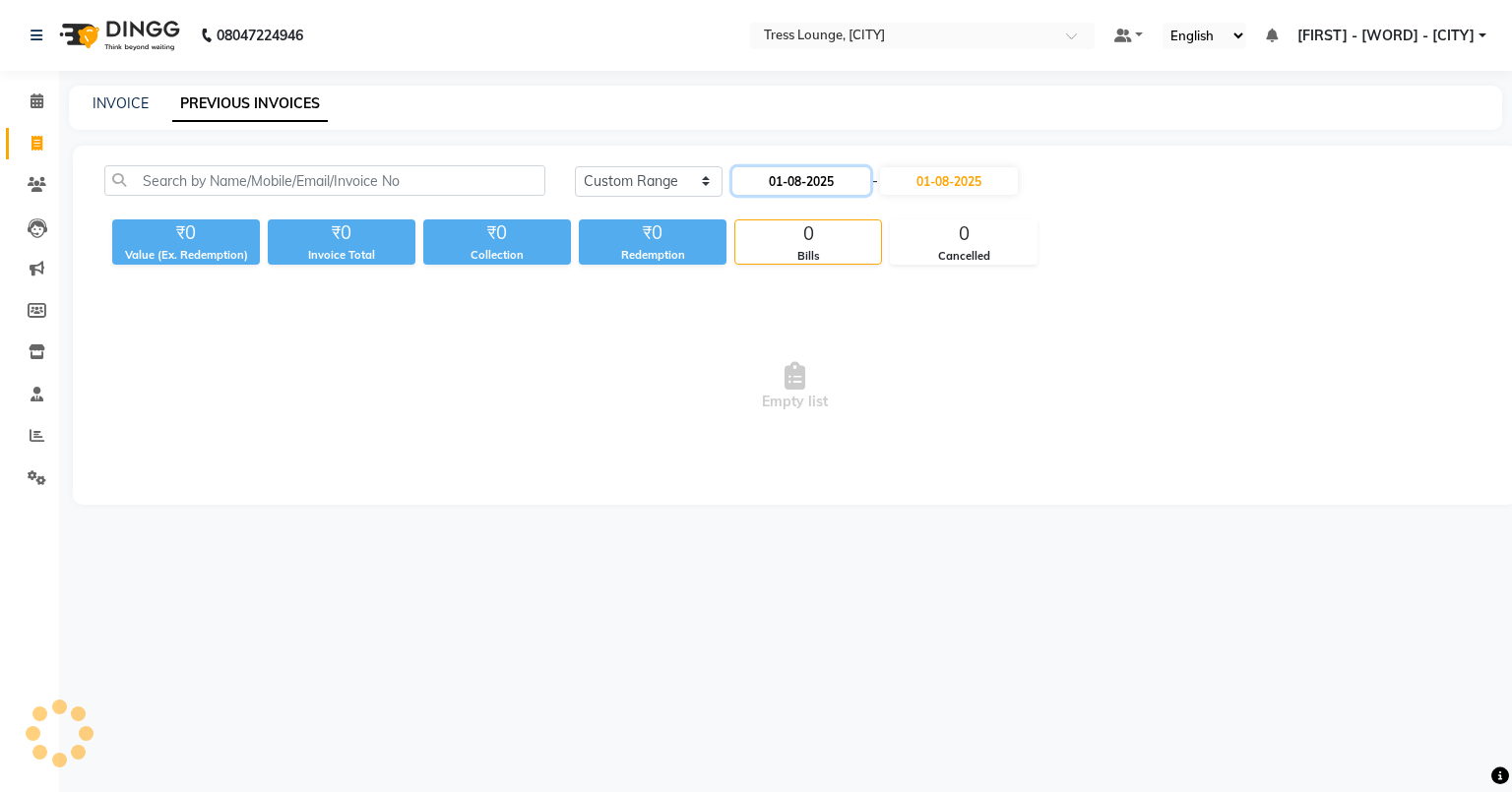 click on "01-08-2025" 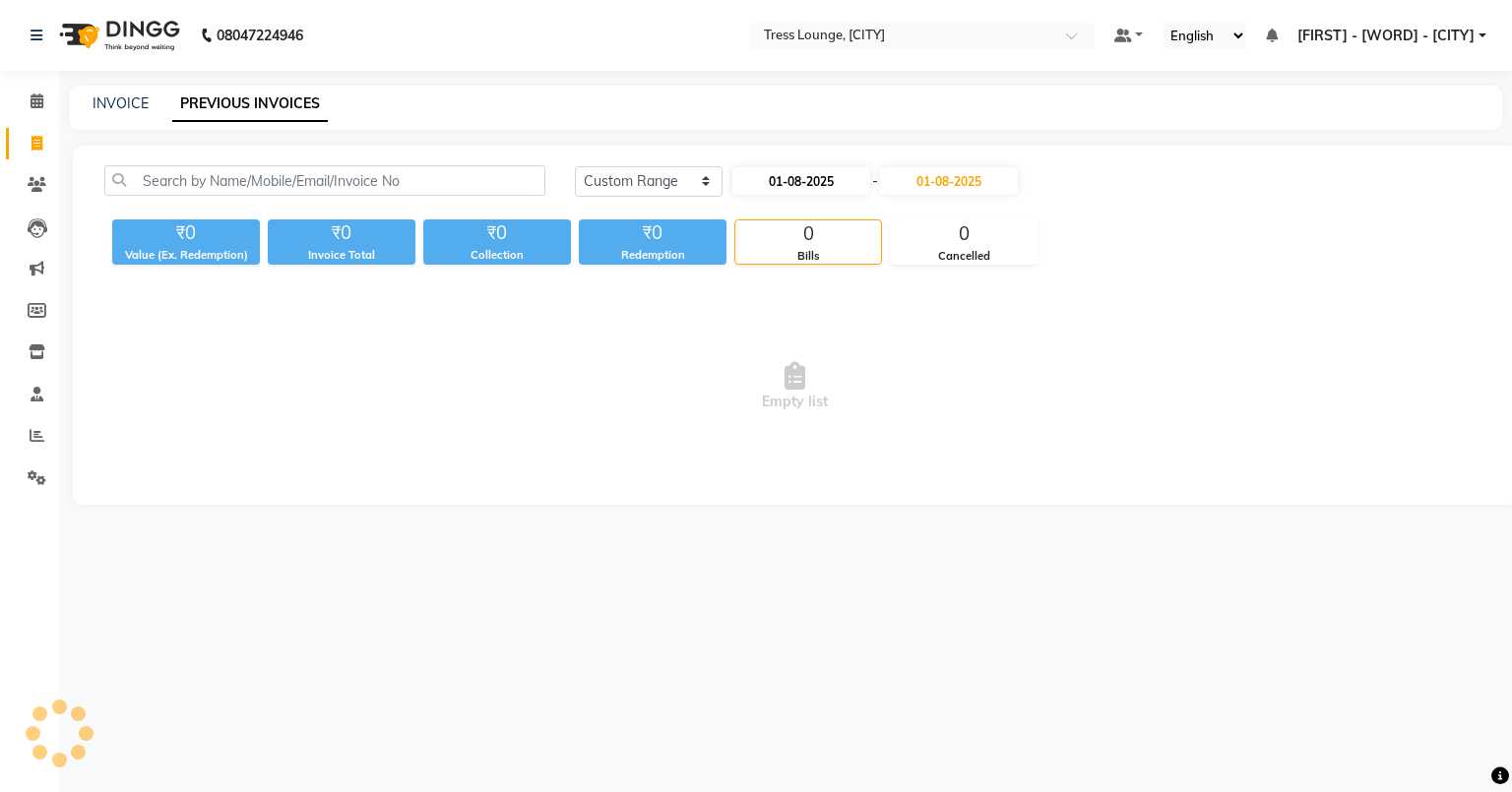 select on "8" 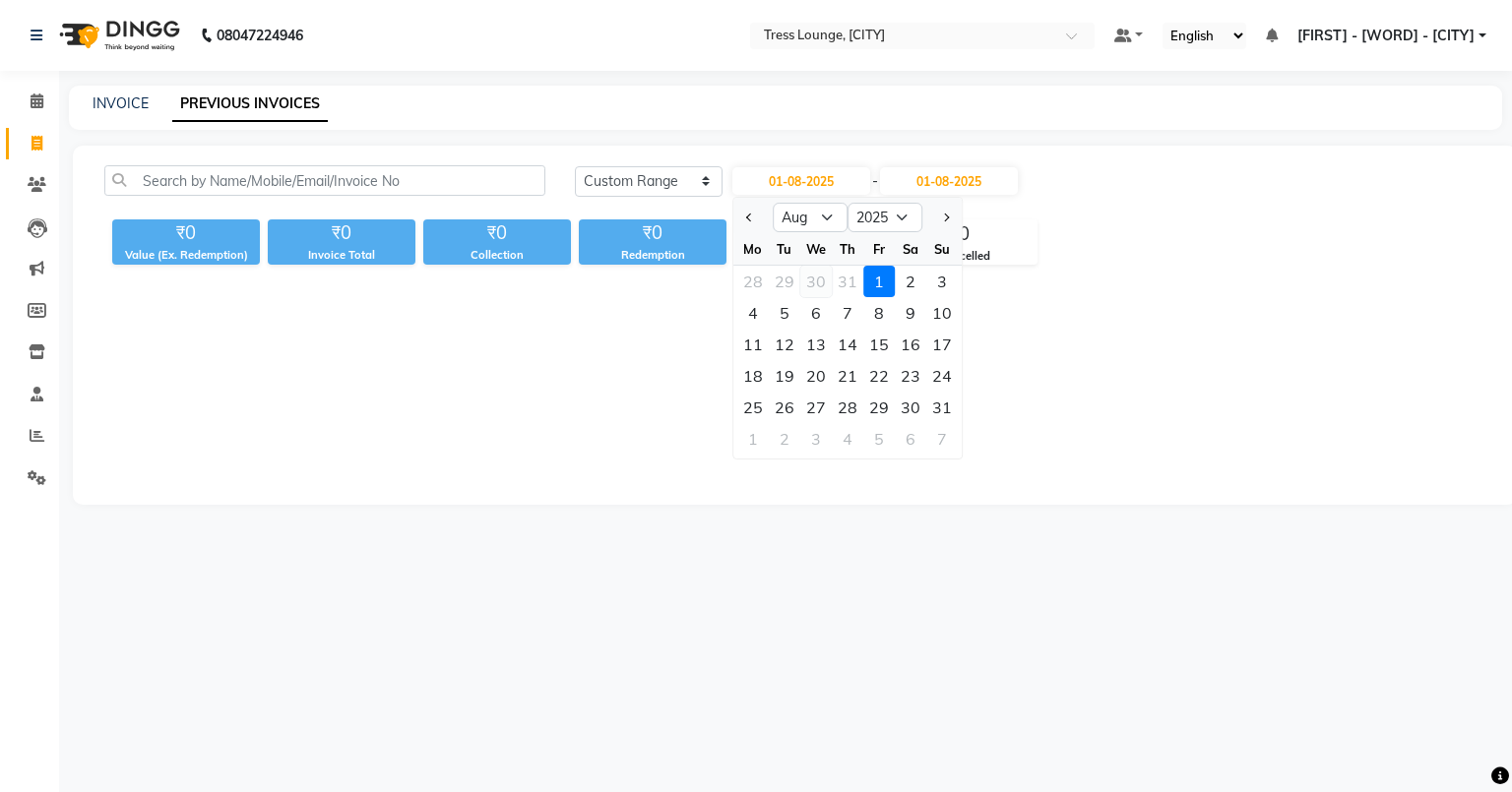 click on "30" 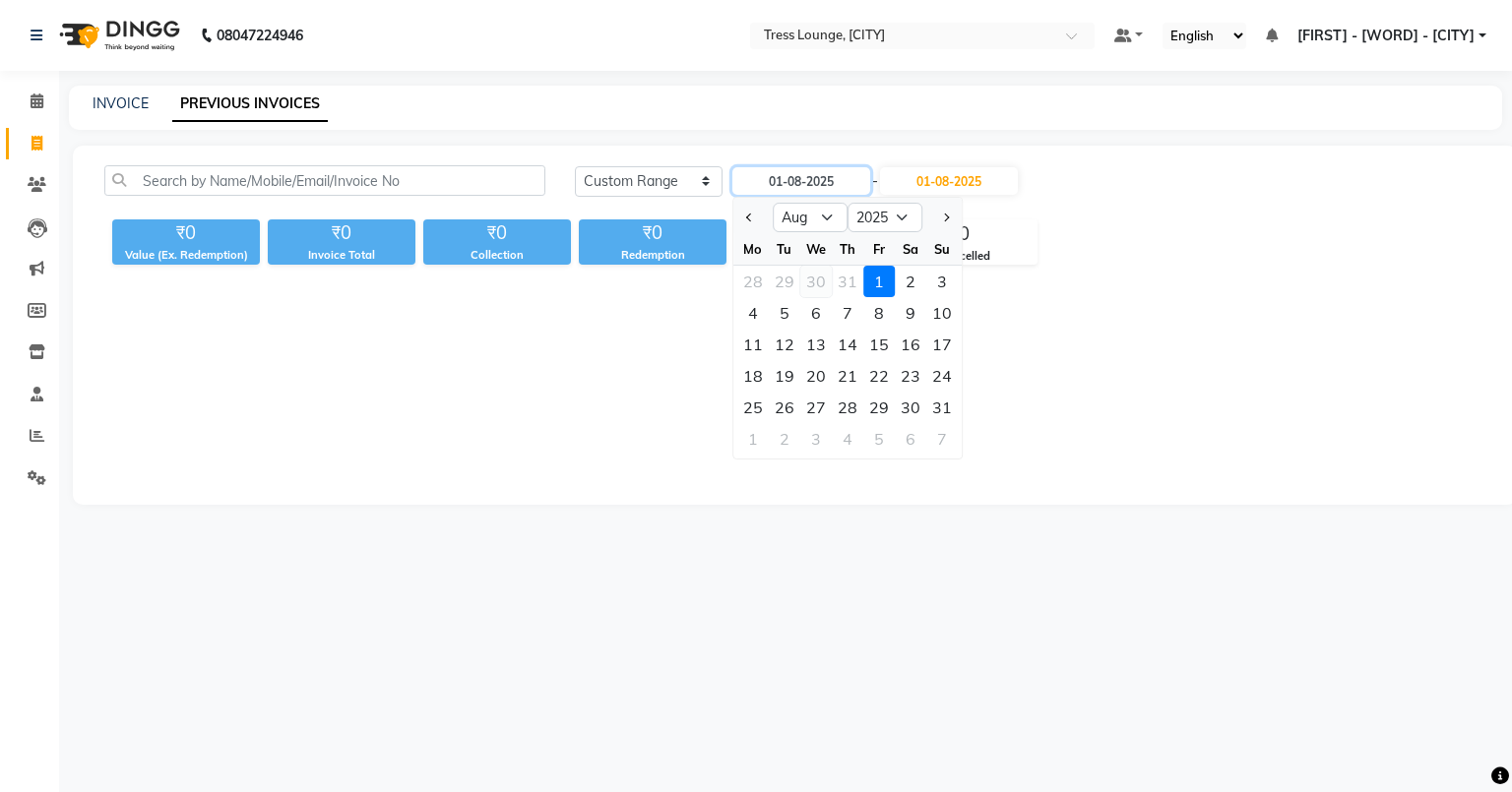 type on "30-07-2025" 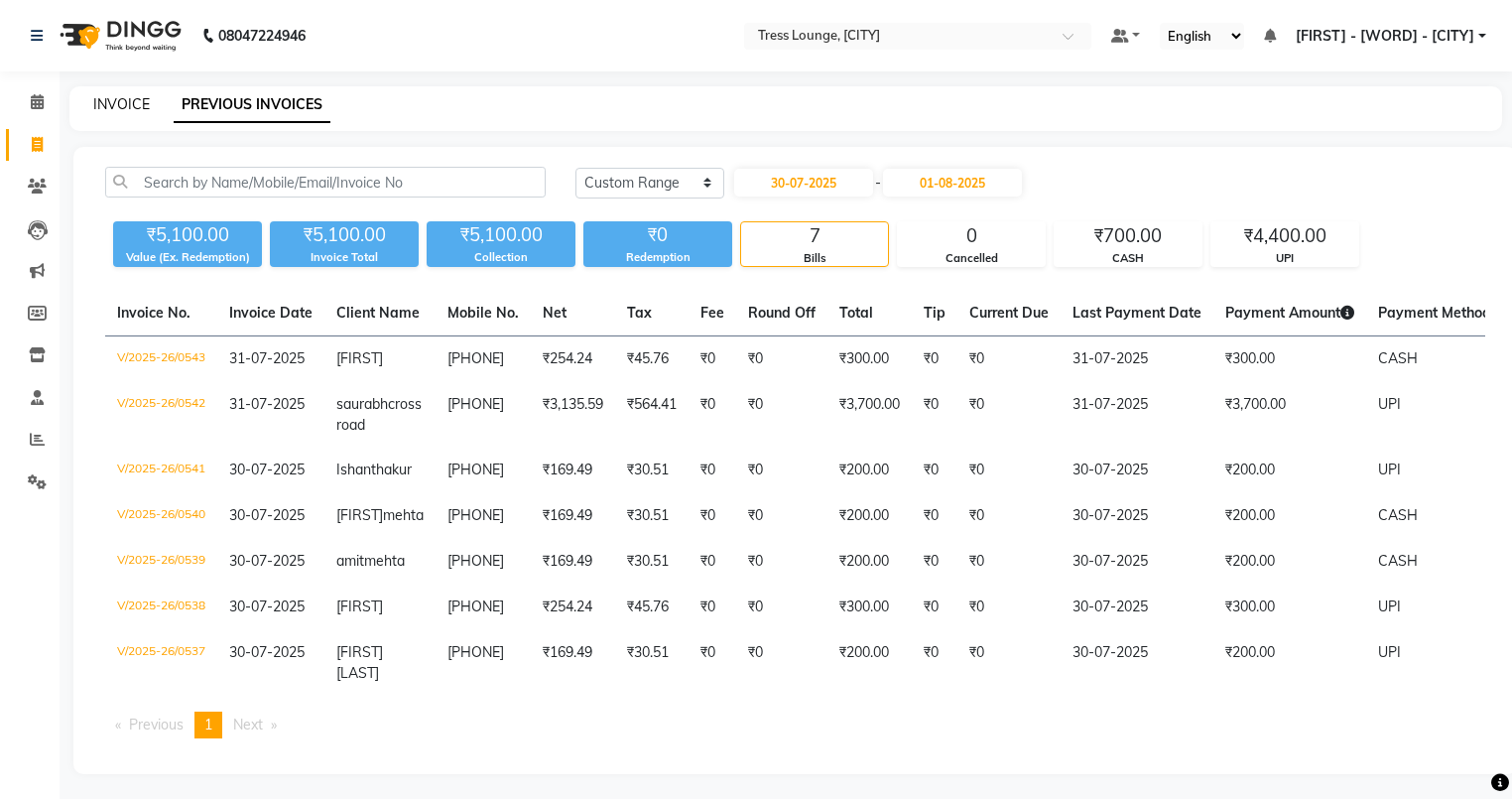 click on "INVOICE" 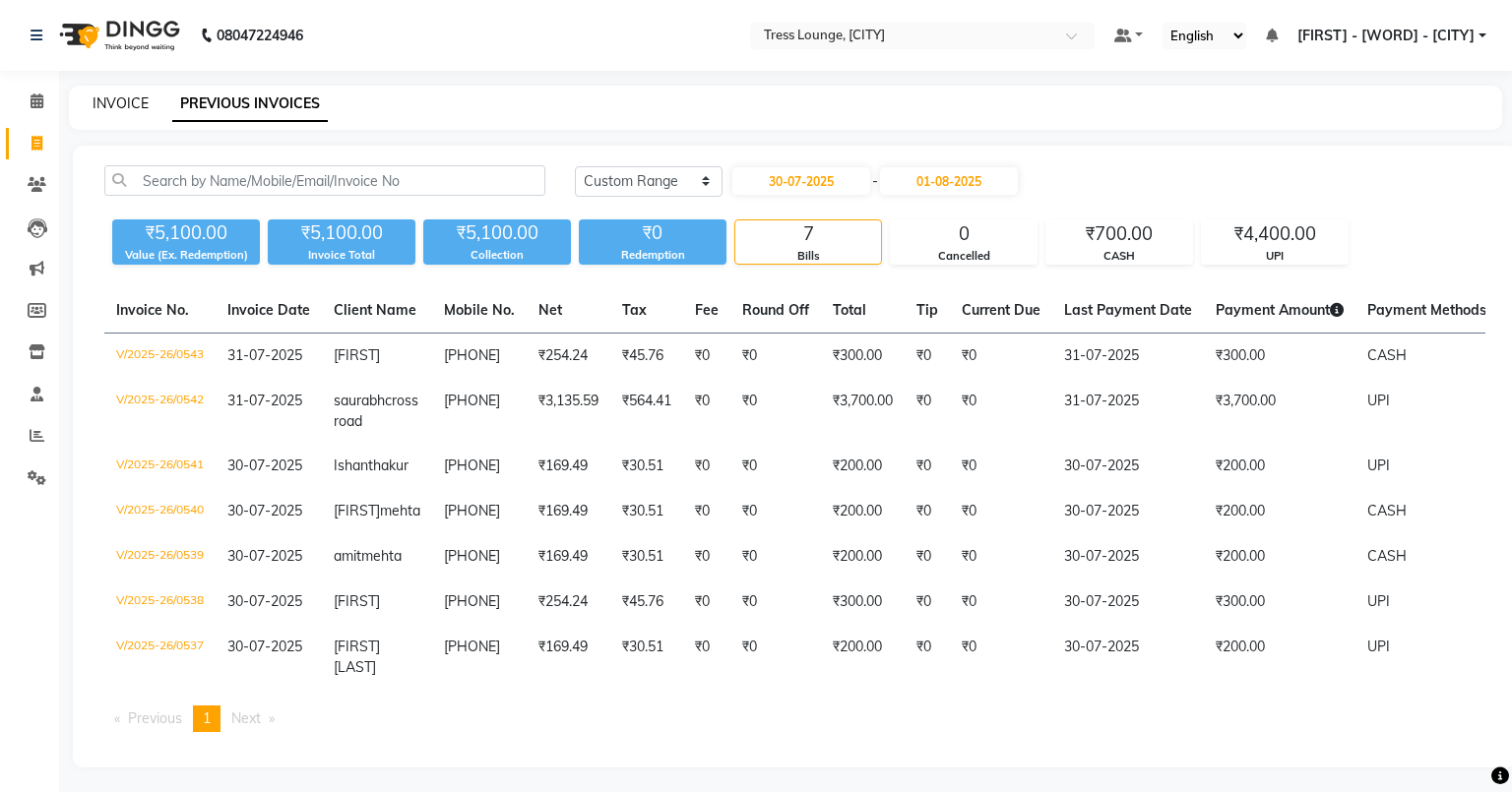 select on "5899" 